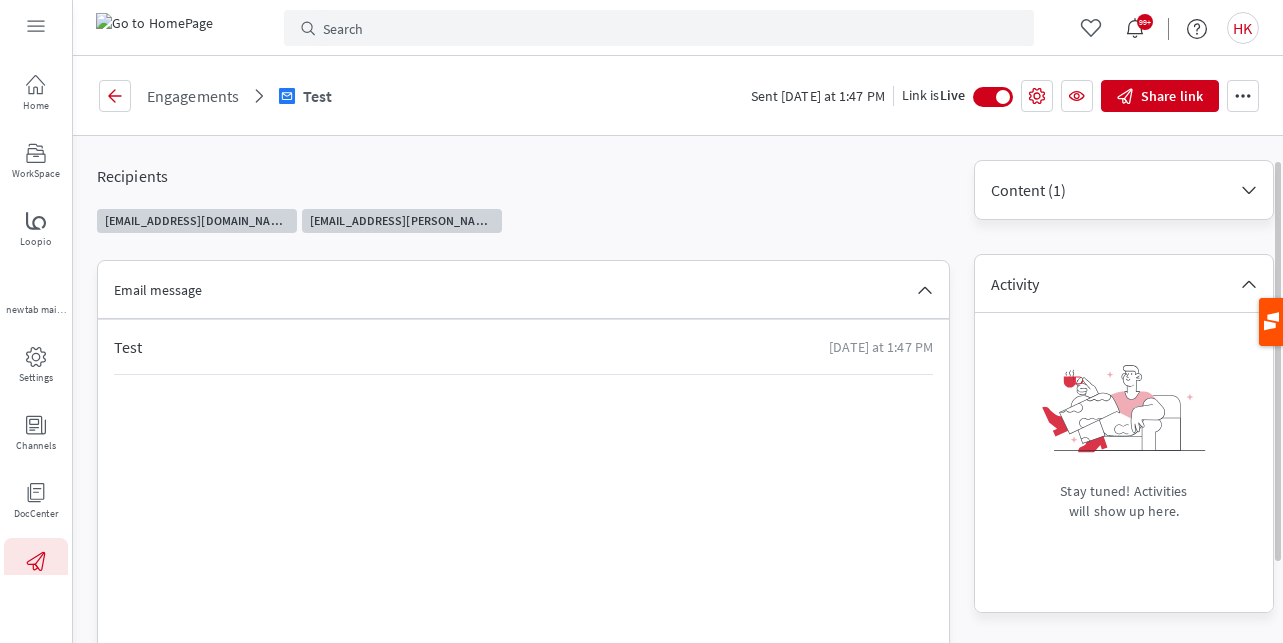 scroll, scrollTop: 0, scrollLeft: 0, axis: both 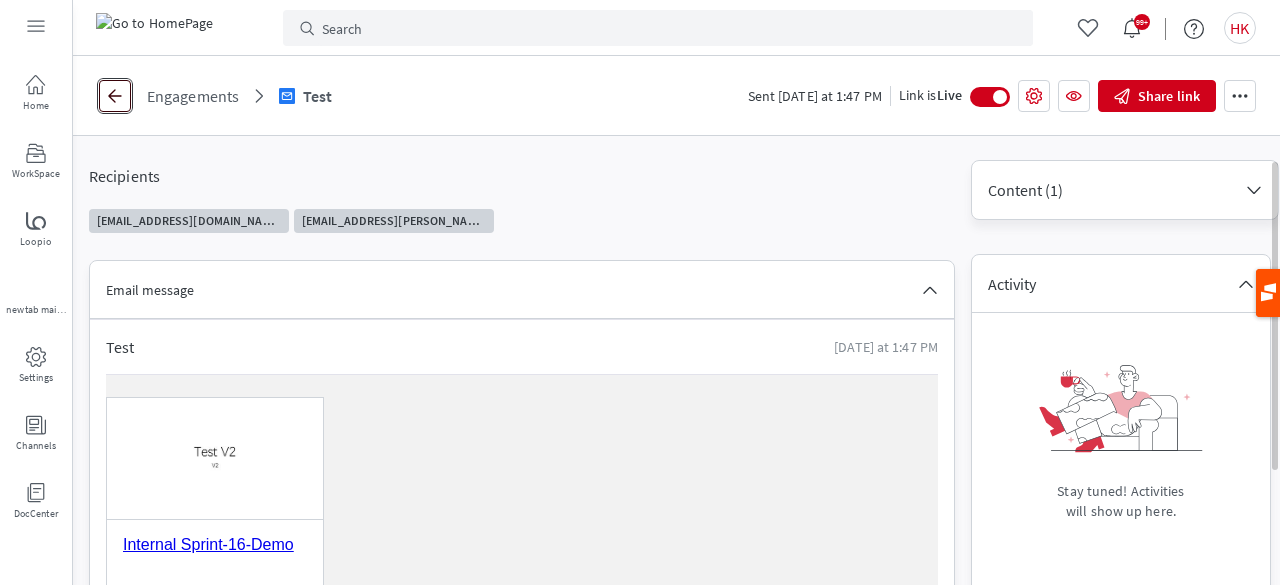click on "ECW_Common_GoBack" at bounding box center (115, 96) 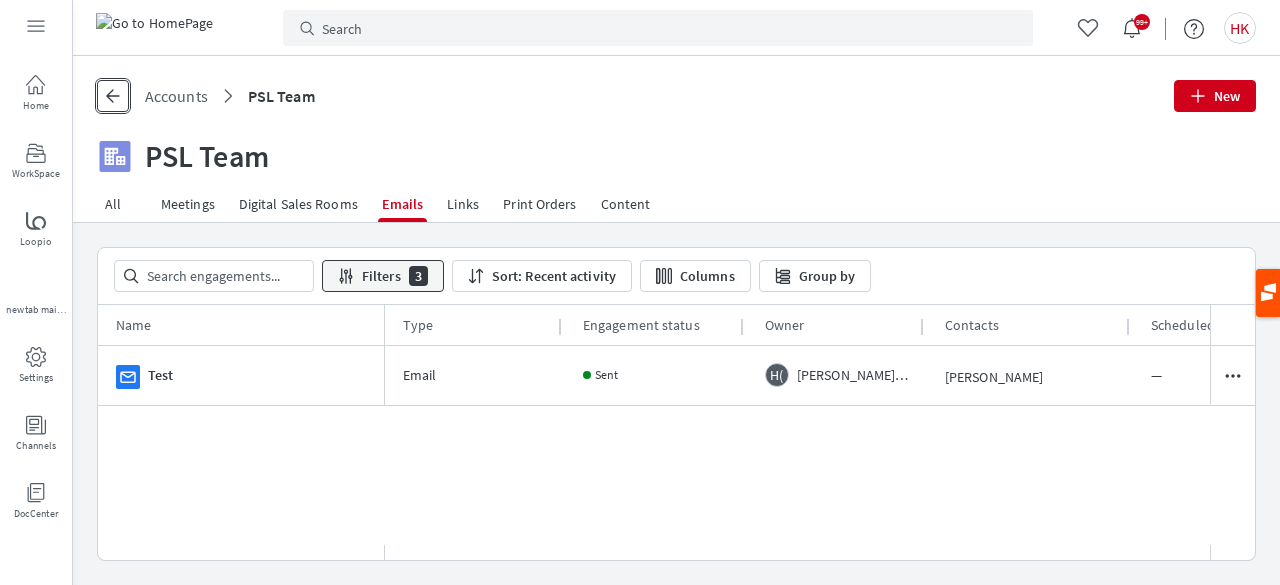 click on "Go Back" at bounding box center [113, 96] 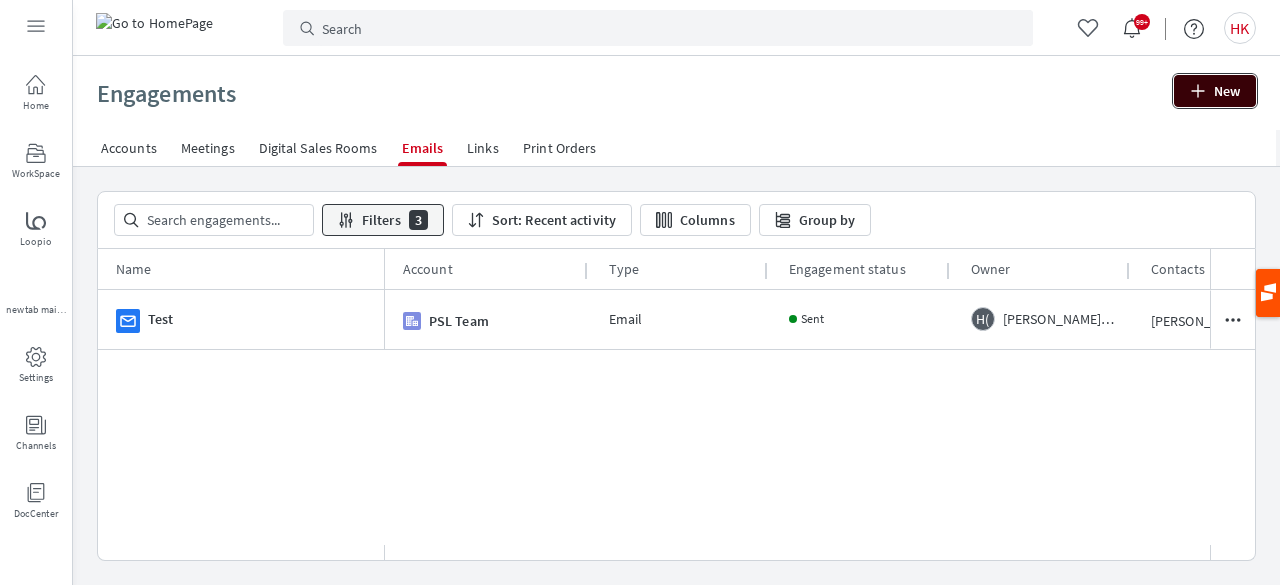 click on "New" at bounding box center (1215, 91) 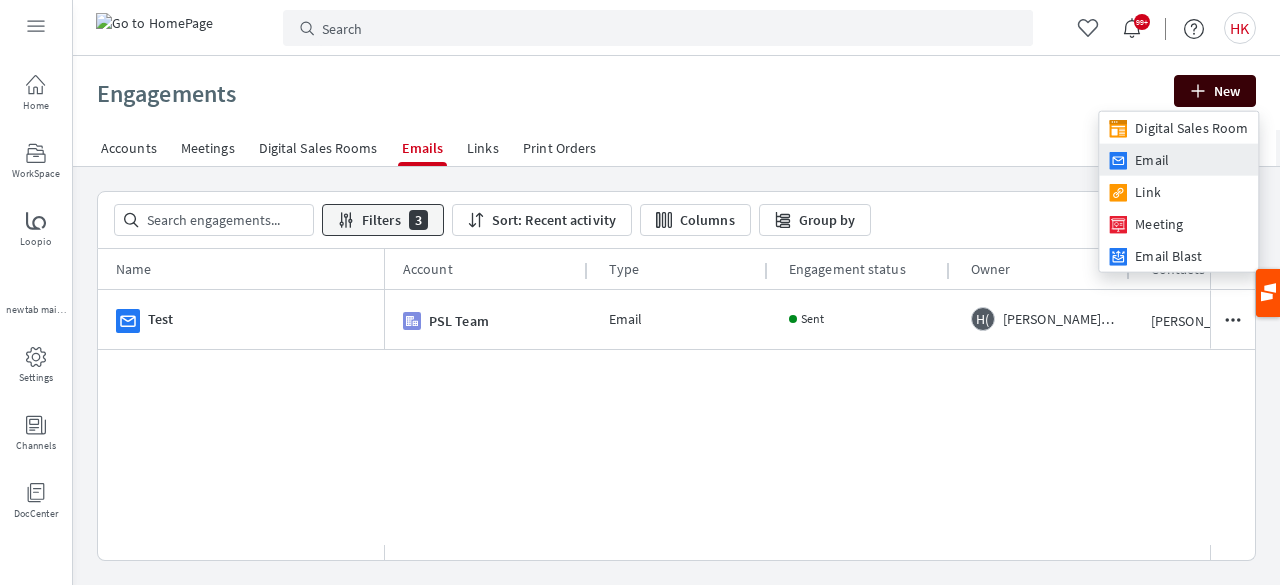 click on "Email" at bounding box center (1178, 160) 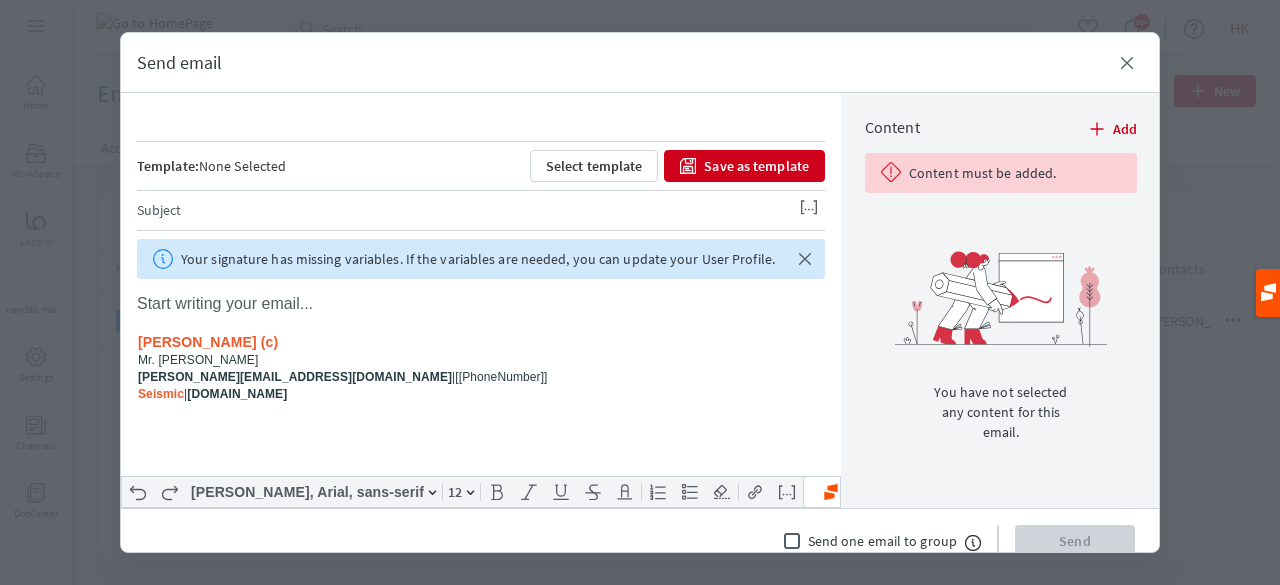 scroll, scrollTop: 0, scrollLeft: 0, axis: both 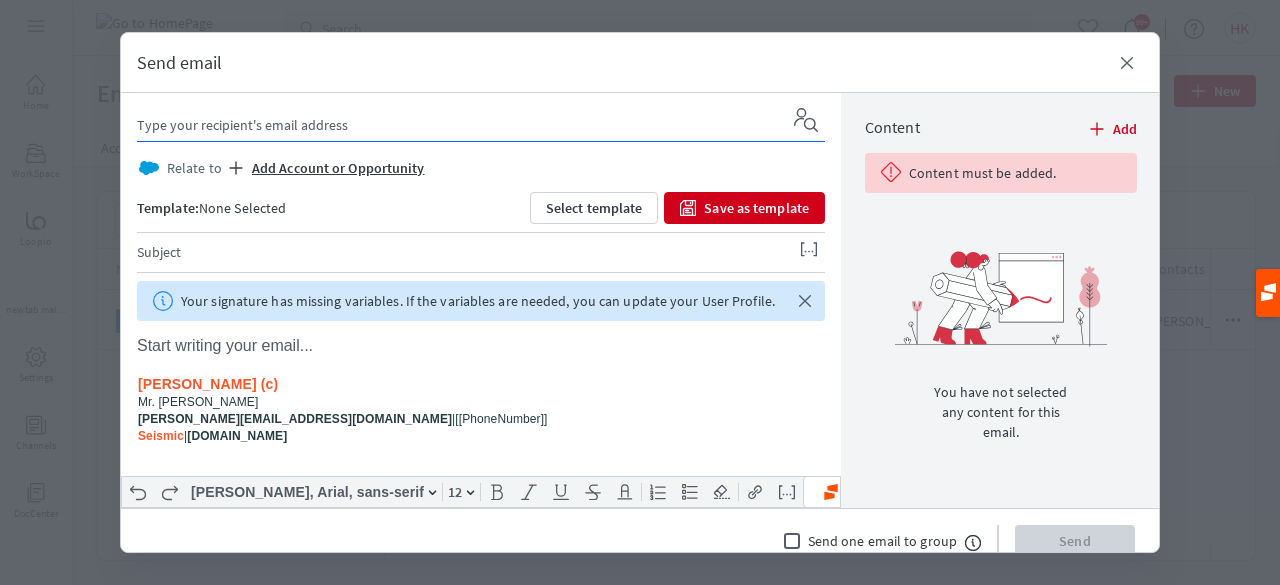click at bounding box center [457, 125] 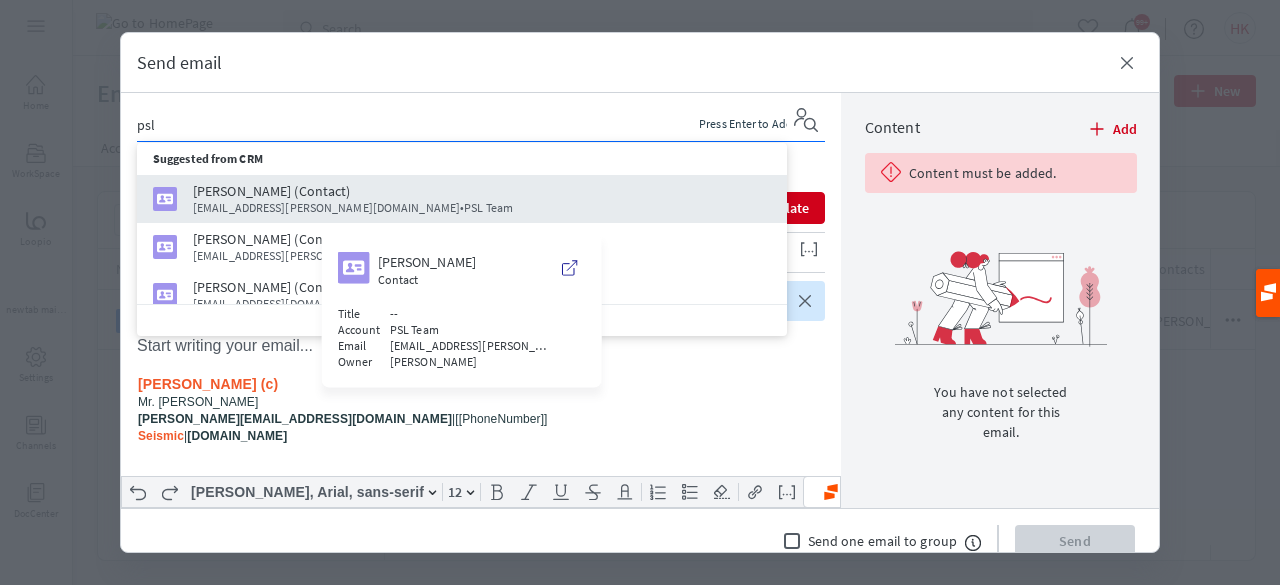 type on "psl" 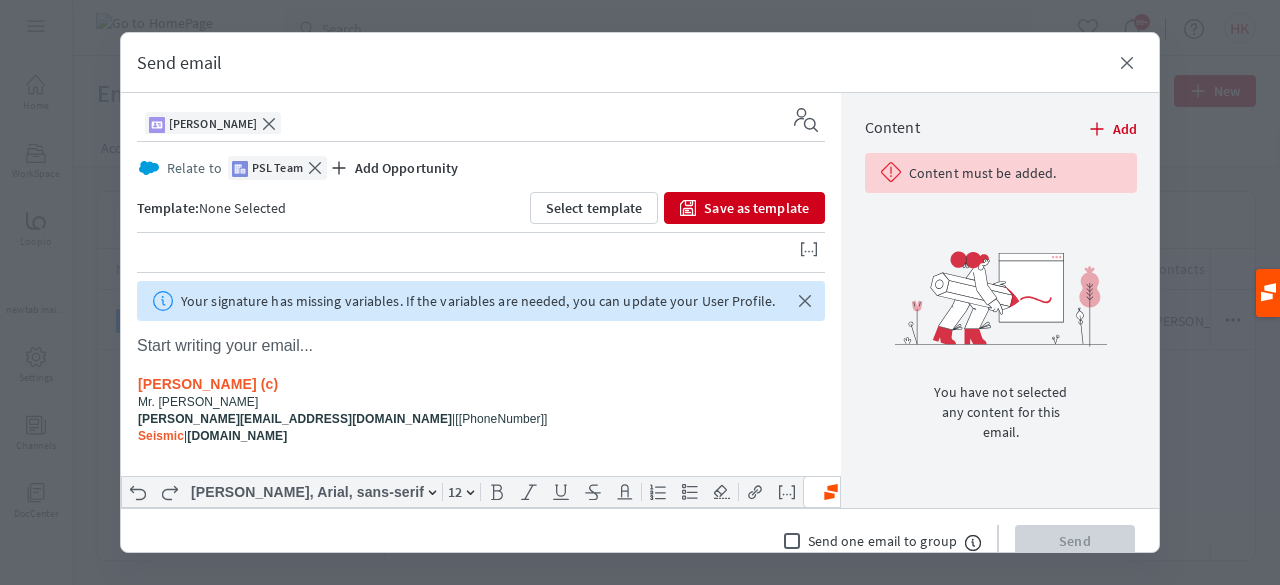 click at bounding box center (481, 252) 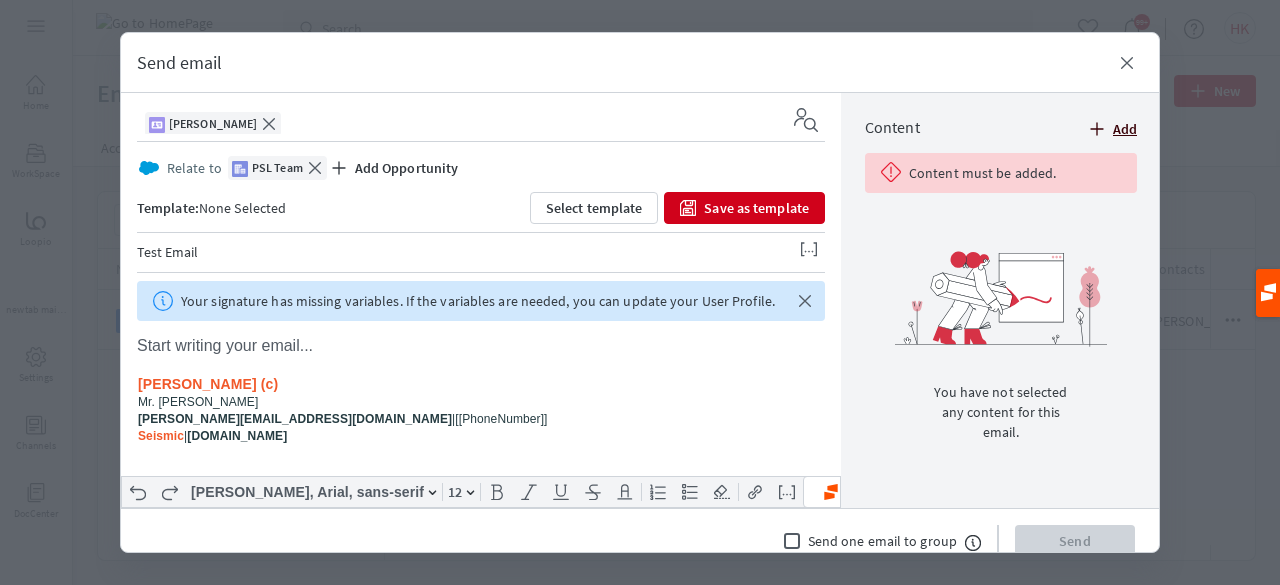 click 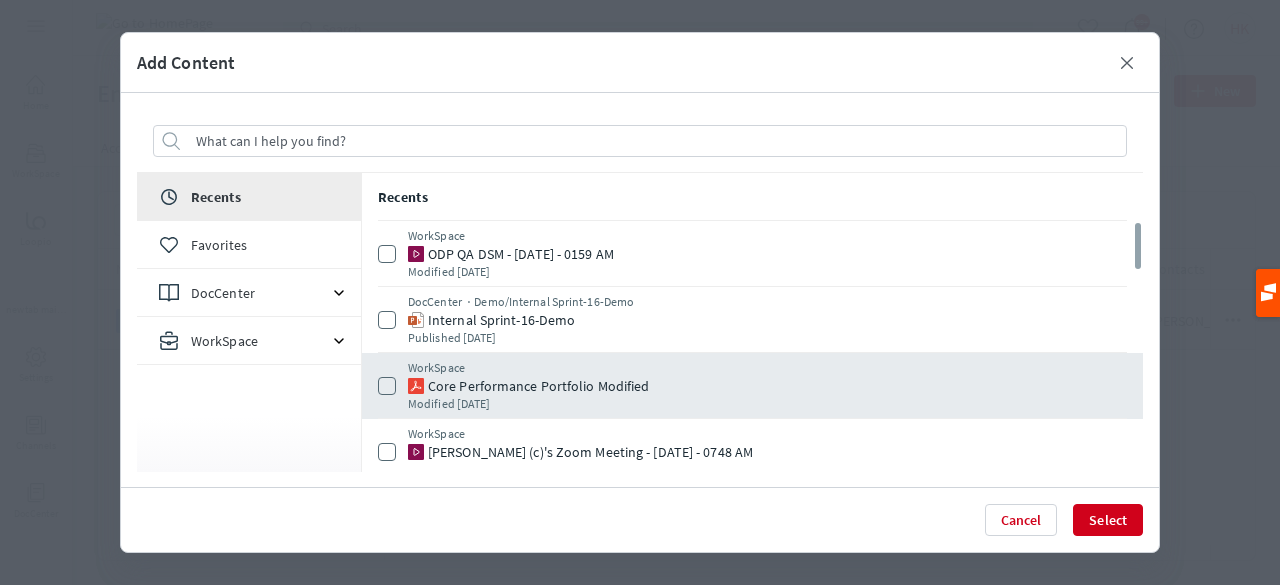 click at bounding box center [387, 386] 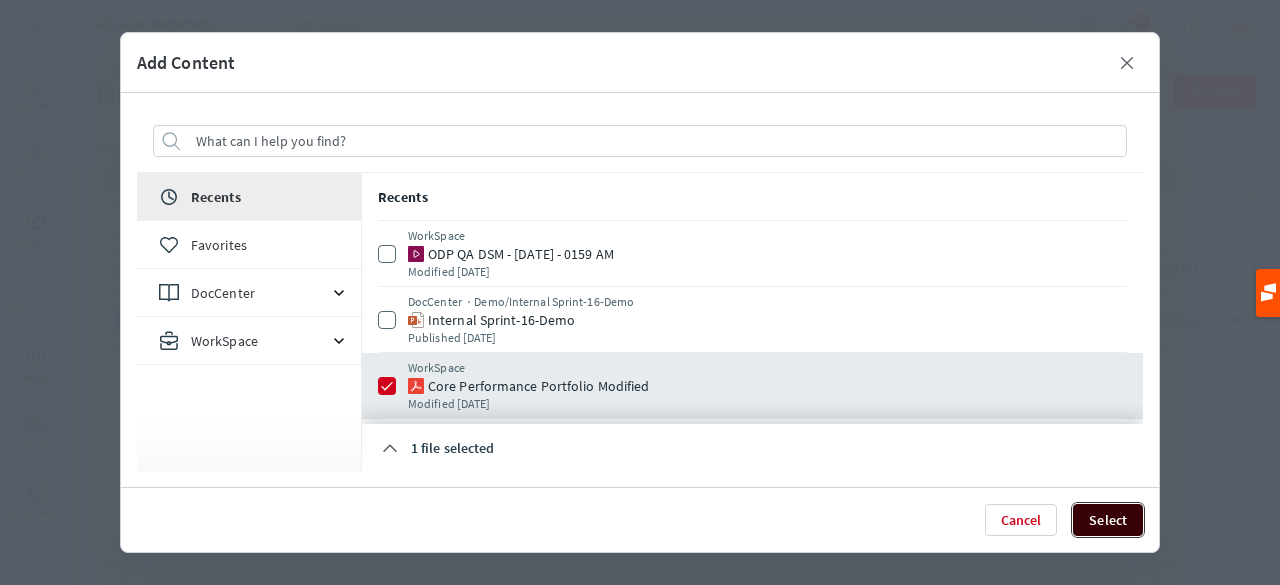 click on "Select" at bounding box center (1108, 520) 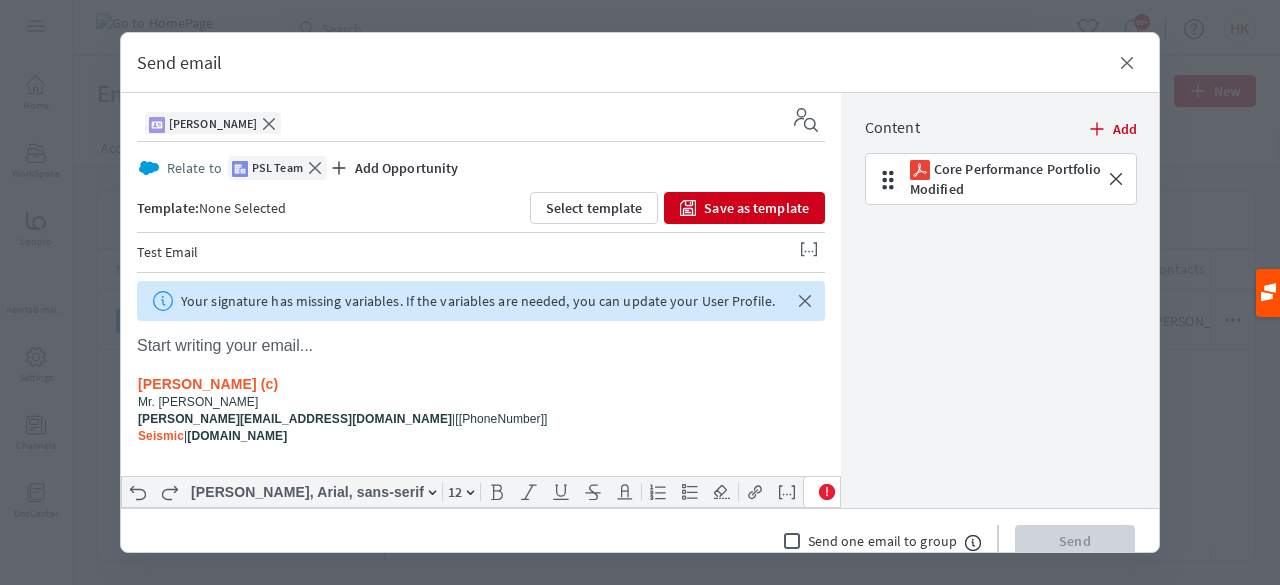click on "[PERSON_NAME]" at bounding box center (213, 124) 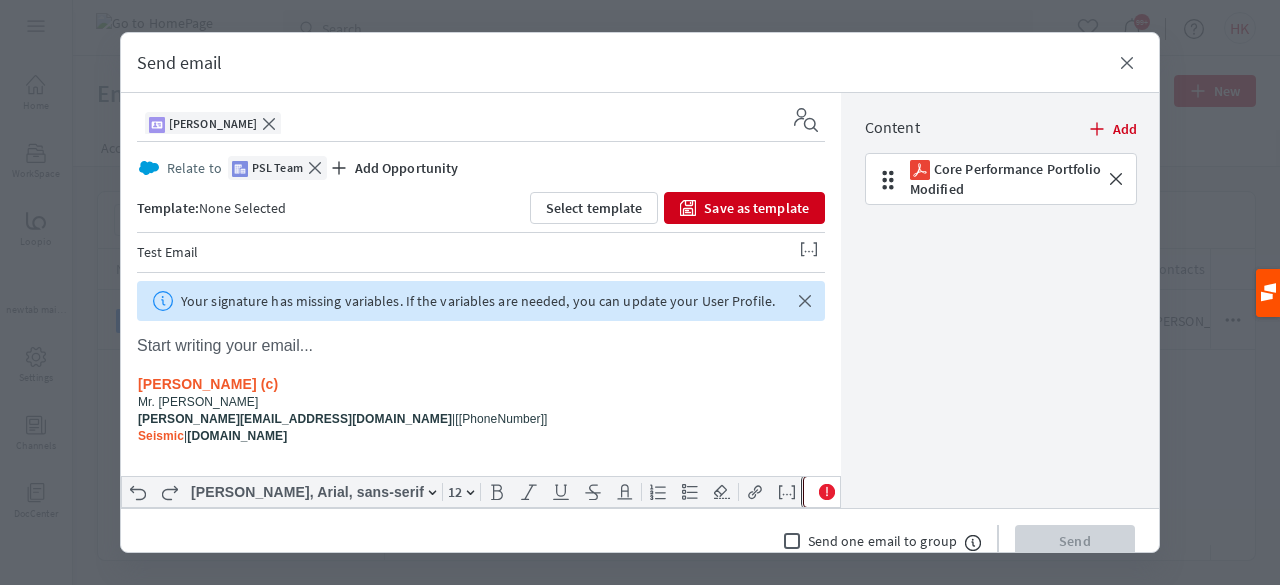click on "LiveSend link" at bounding box center [872, 492] 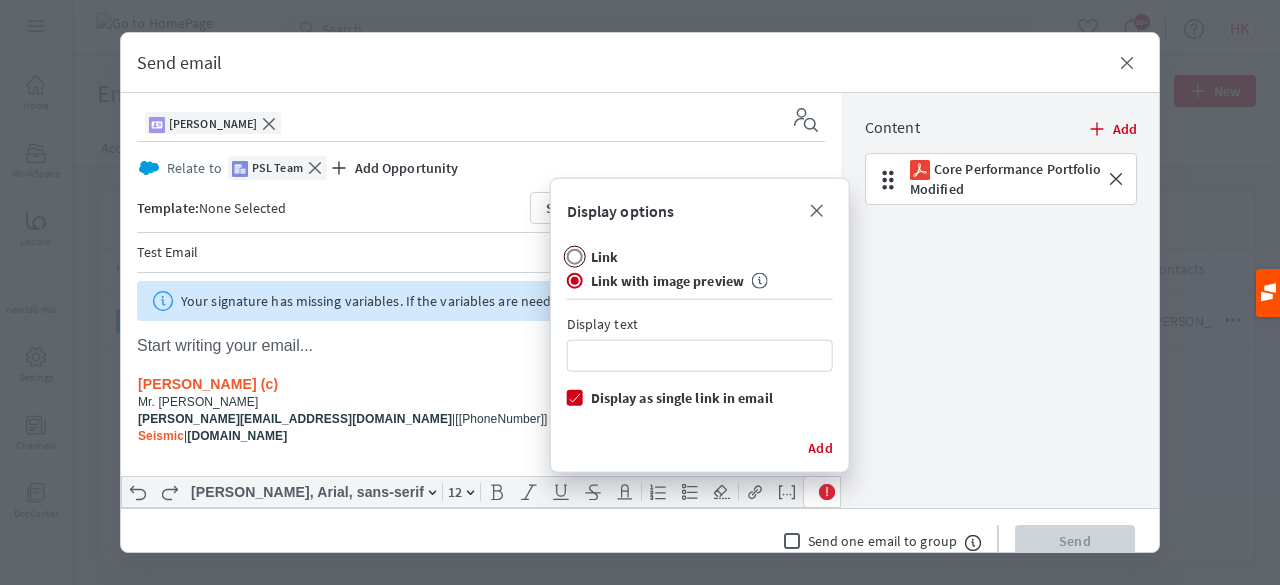 click on "Link" at bounding box center (575, 257) 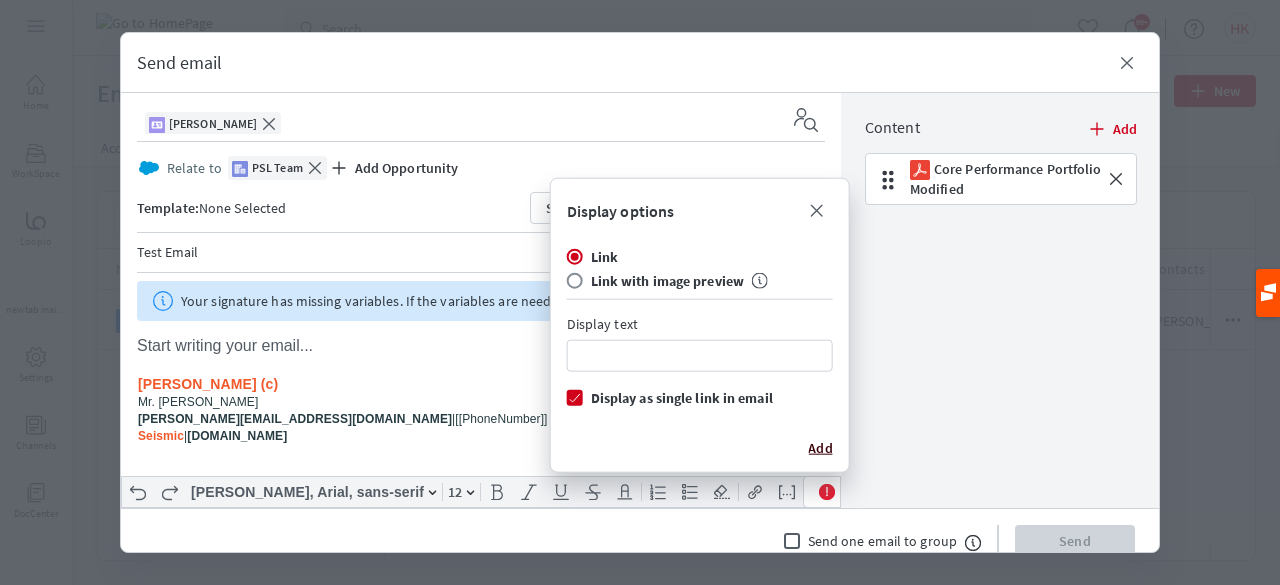 click on "Add" at bounding box center (820, 448) 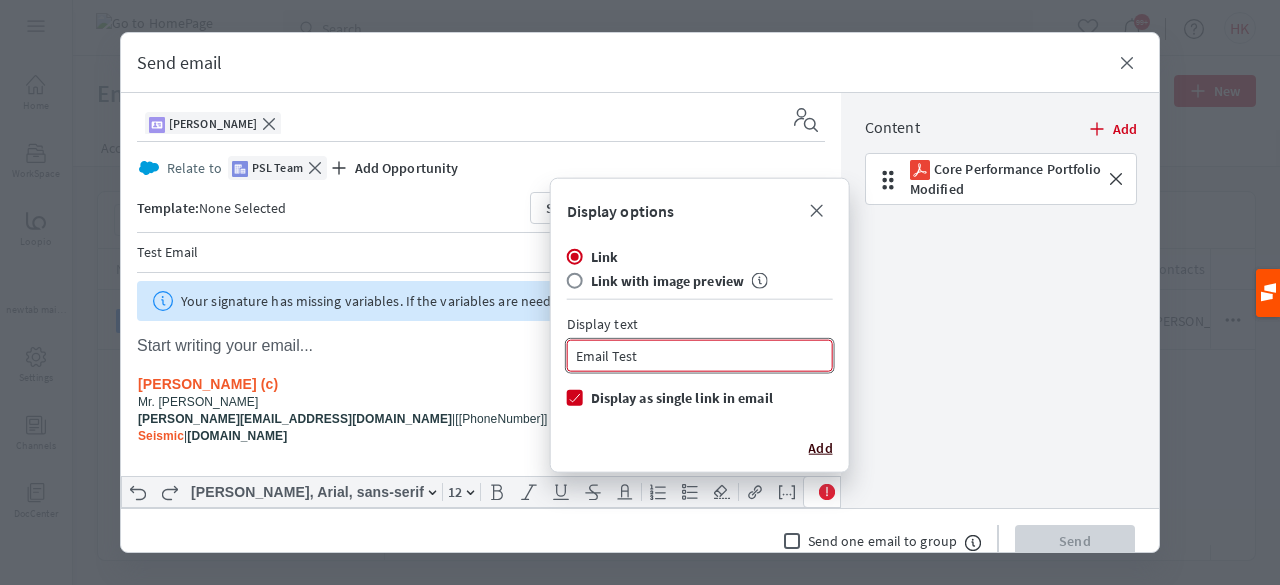 type on "Email Test" 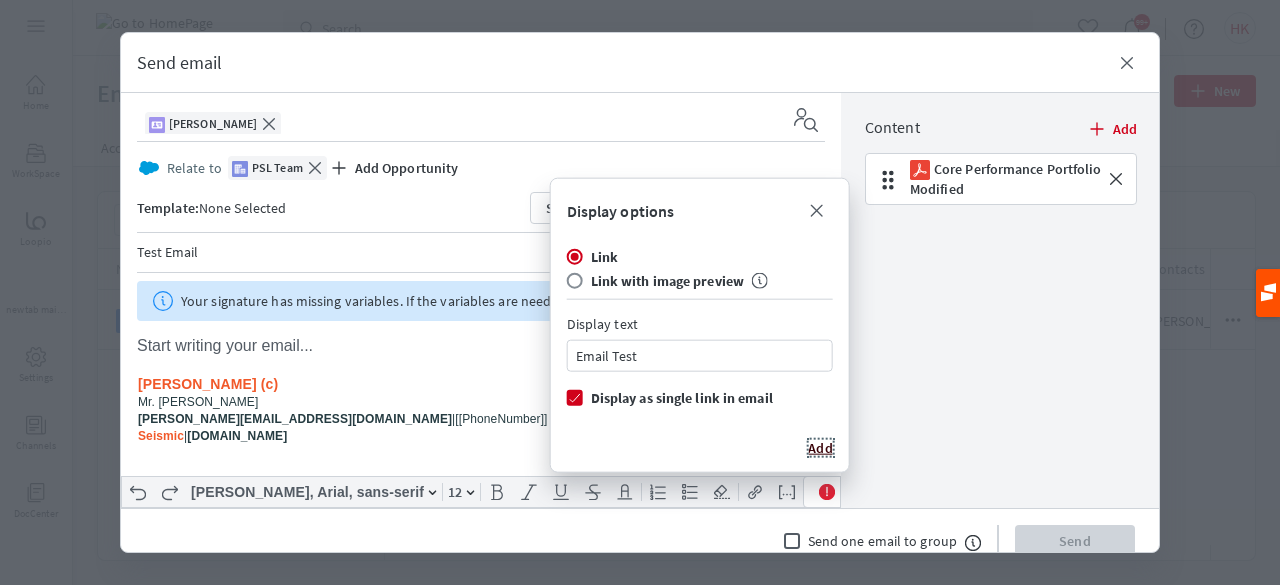 click on "Add" at bounding box center (820, 448) 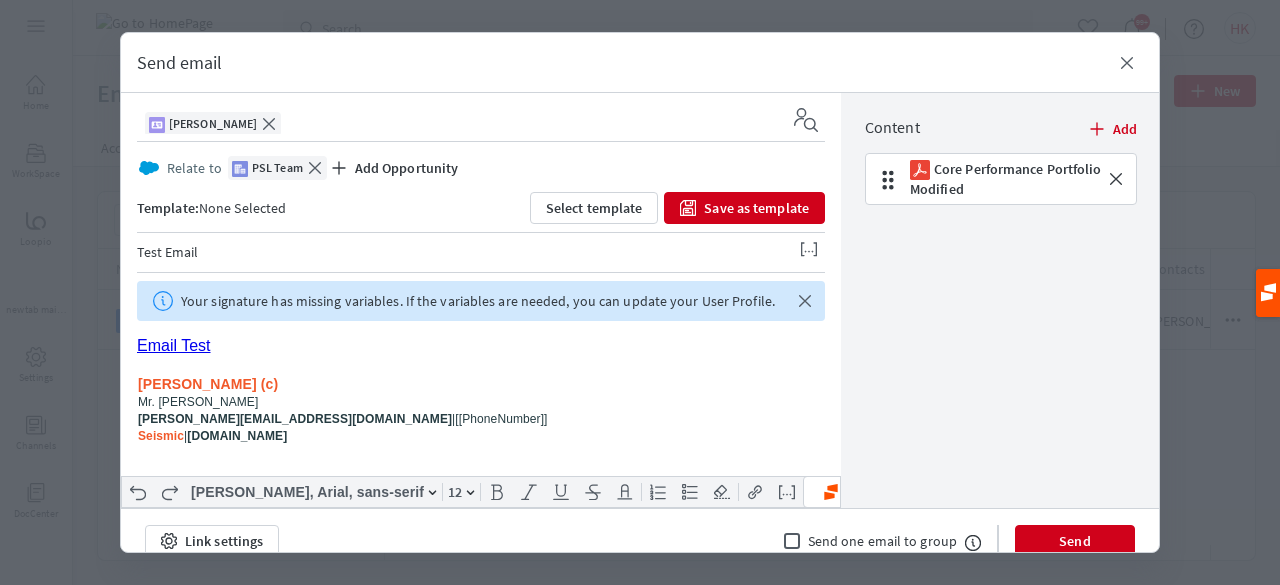 scroll, scrollTop: 20, scrollLeft: 0, axis: vertical 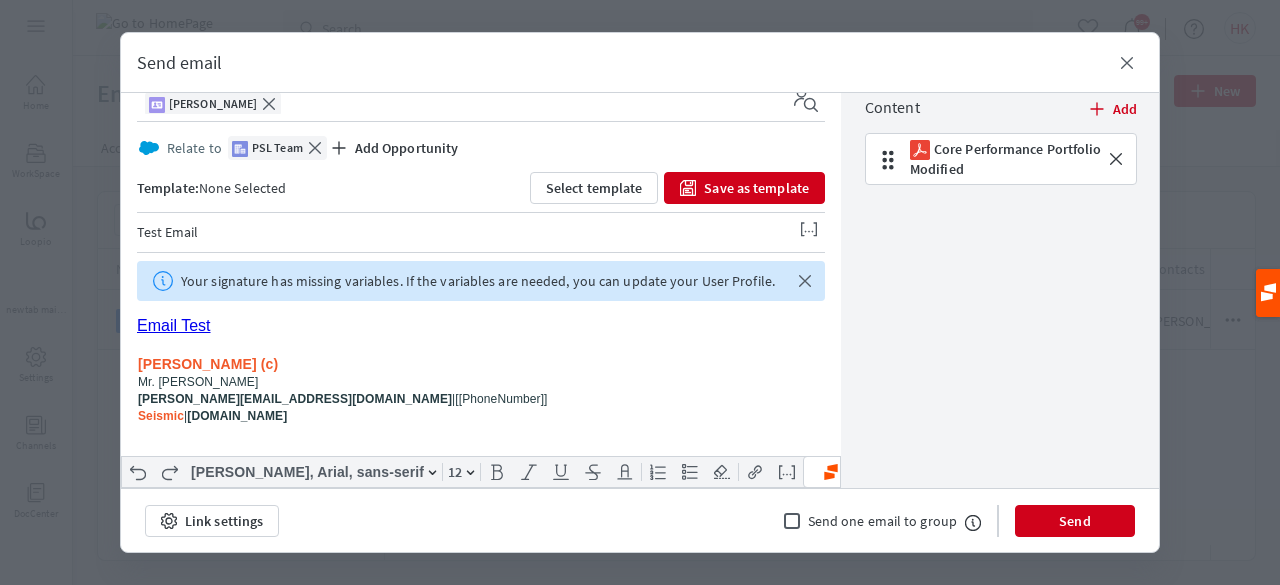 click on "Email Test" at bounding box center [481, 329] 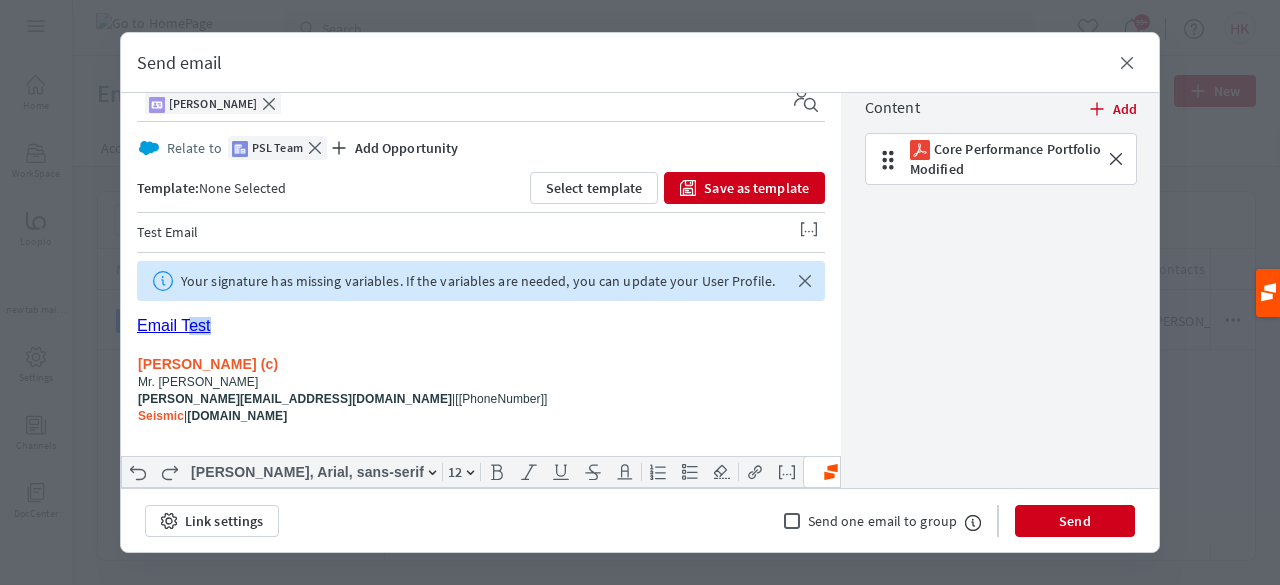 drag, startPoint x: 192, startPoint y: 324, endPoint x: 761, endPoint y: 466, distance: 586.4512 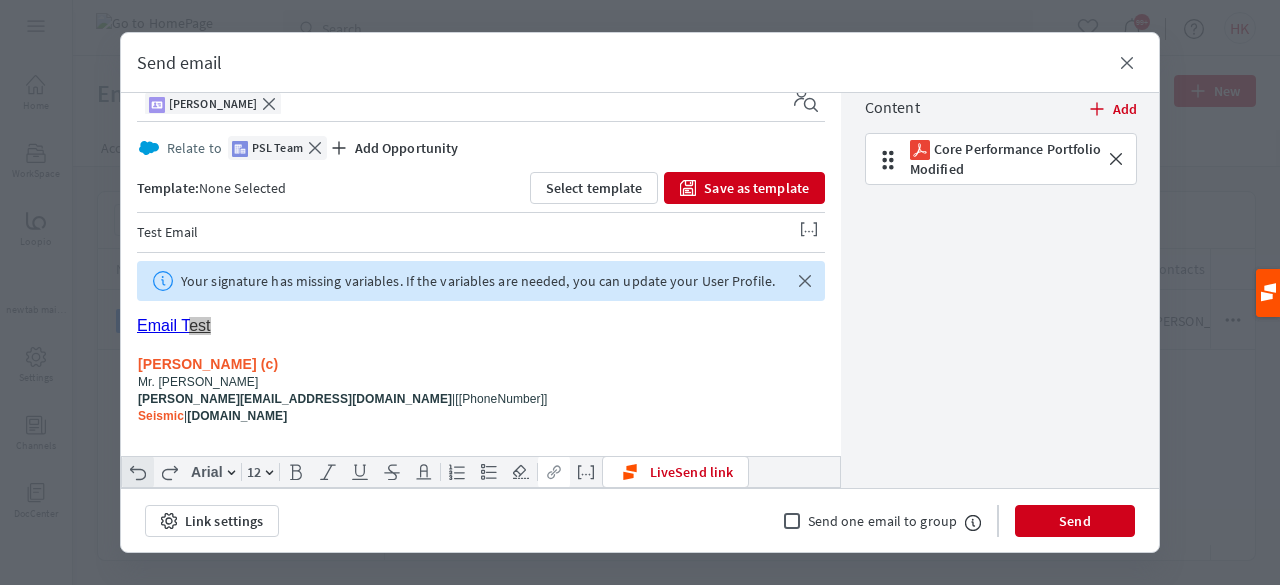 click on "Arial 12 Bold Italic Underline Strikethrough Font Color Number List Bullet List Clear Formatting Insert Link Variables LiveSend link" at bounding box center (481, 472) 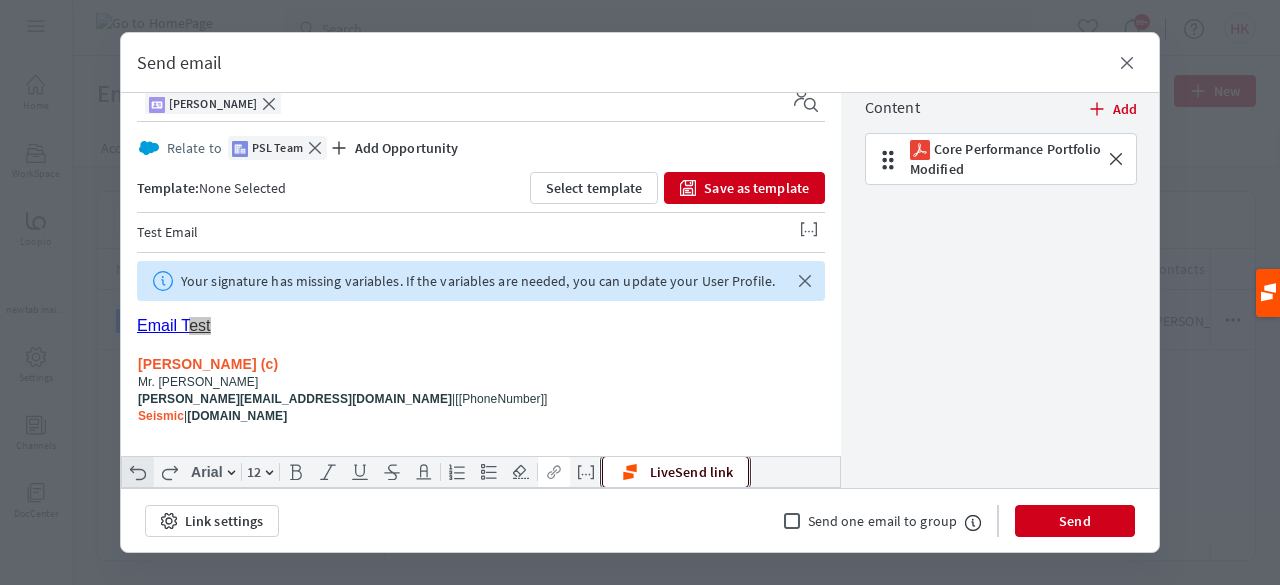 click on "LiveSend link" at bounding box center (675, 472) 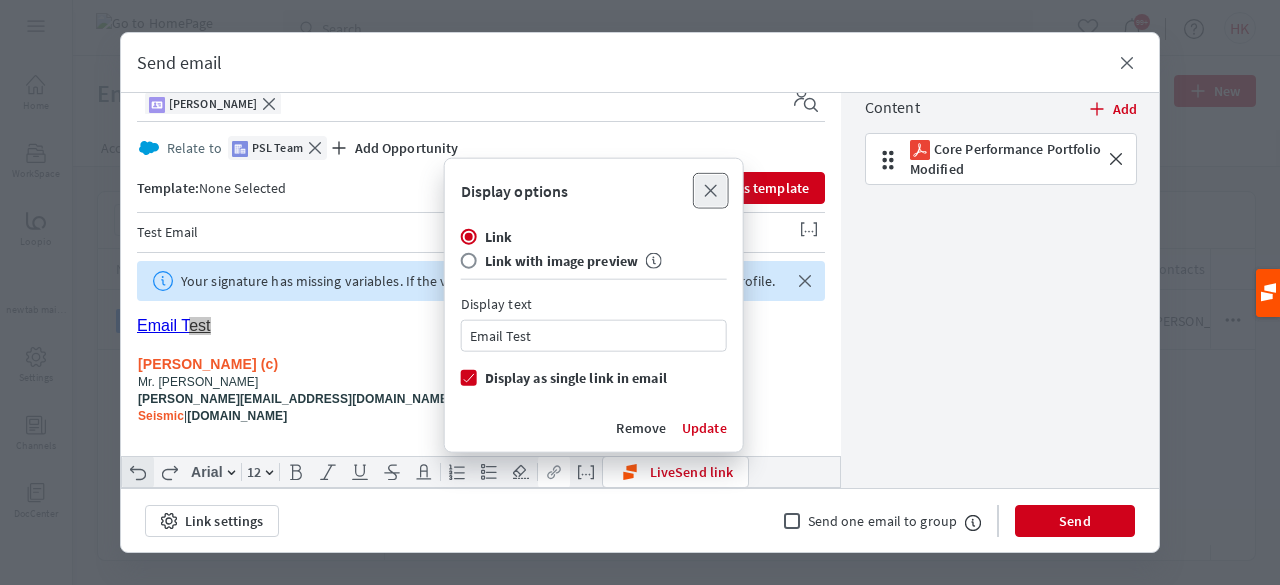 click on "Dismiss" at bounding box center (711, 191) 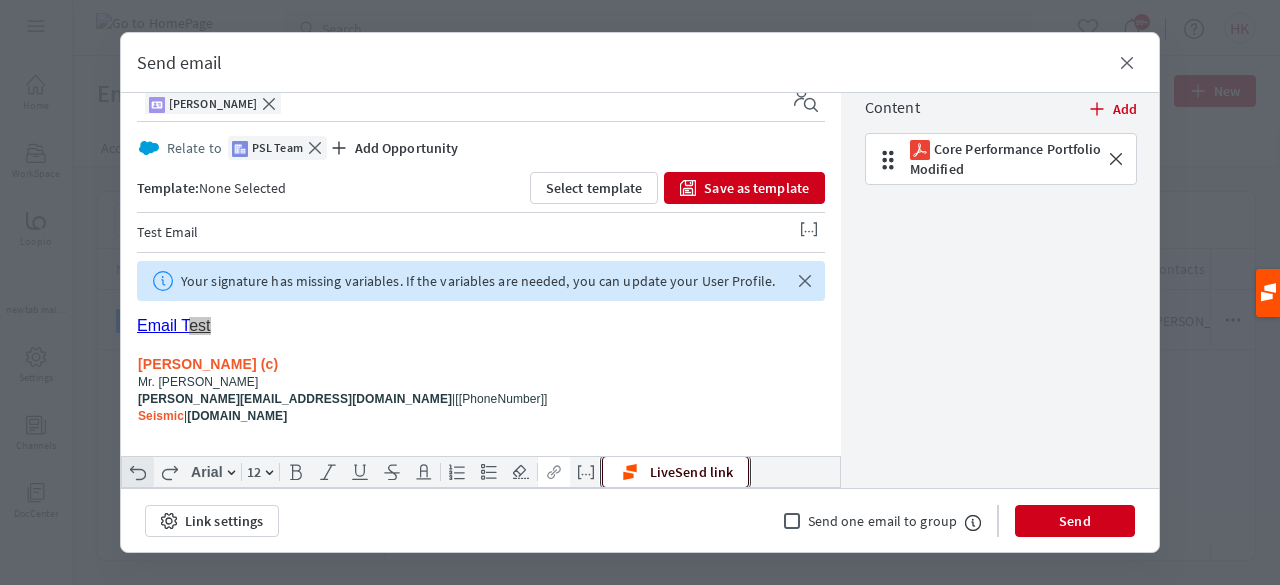 type 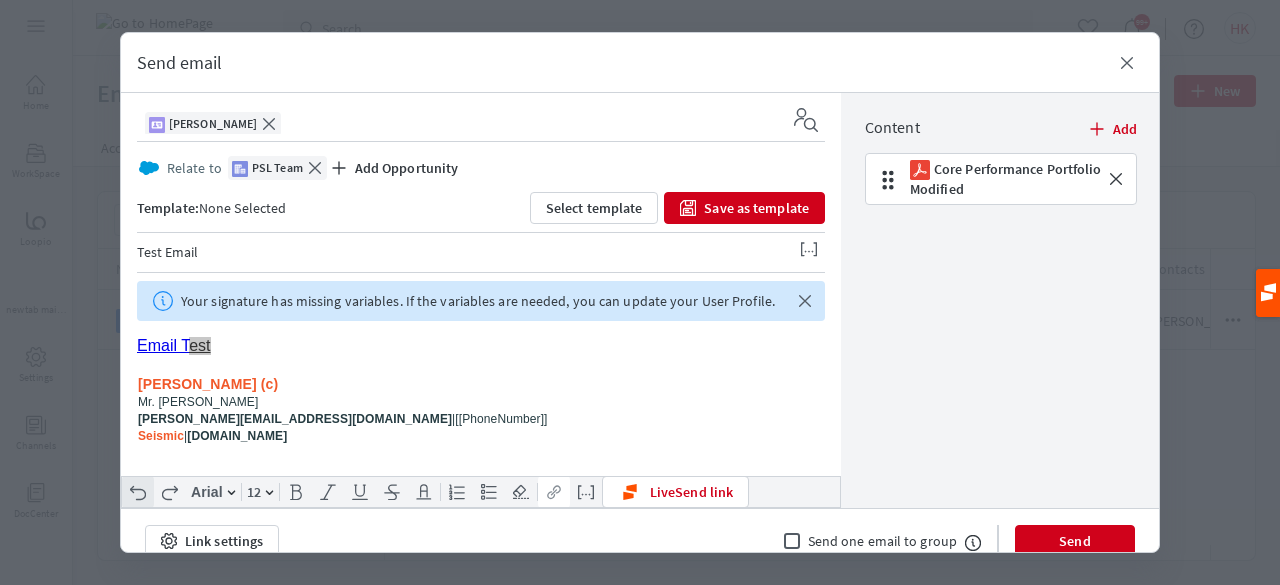 scroll, scrollTop: 20, scrollLeft: 0, axis: vertical 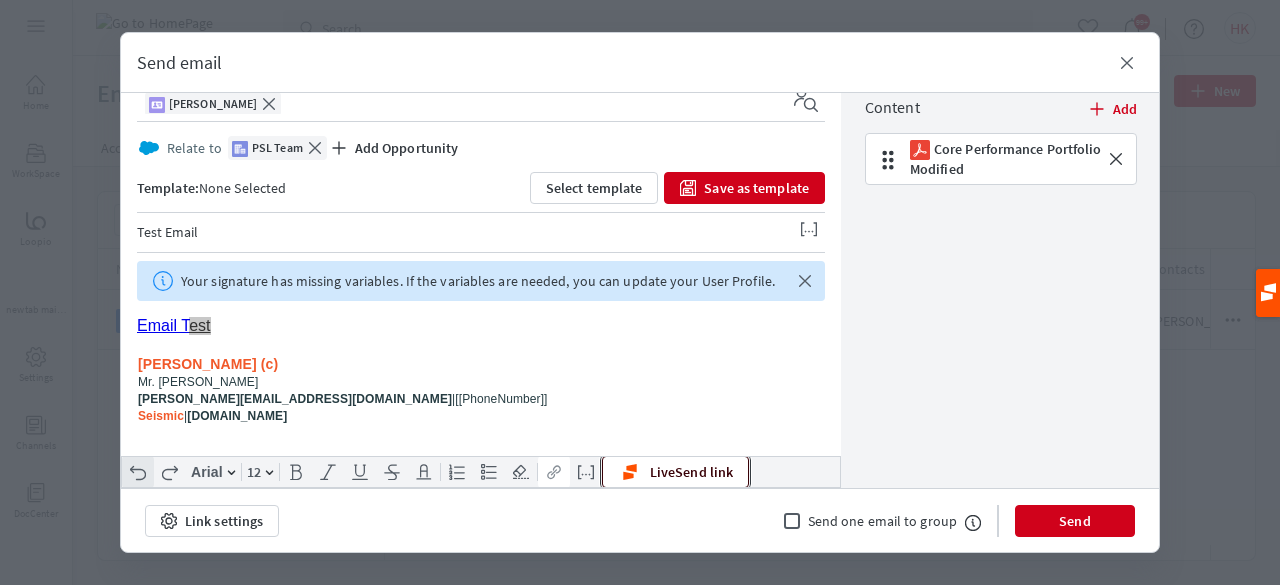 click on "LiveSend link" at bounding box center (675, 472) 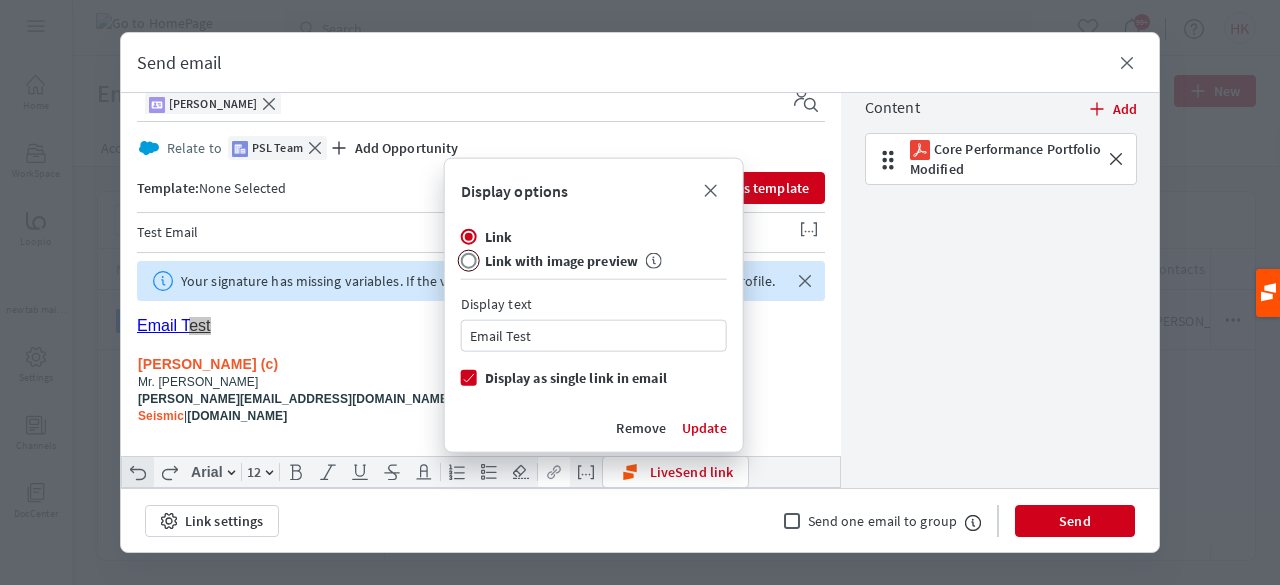 click on "Link with image preview" at bounding box center (469, 261) 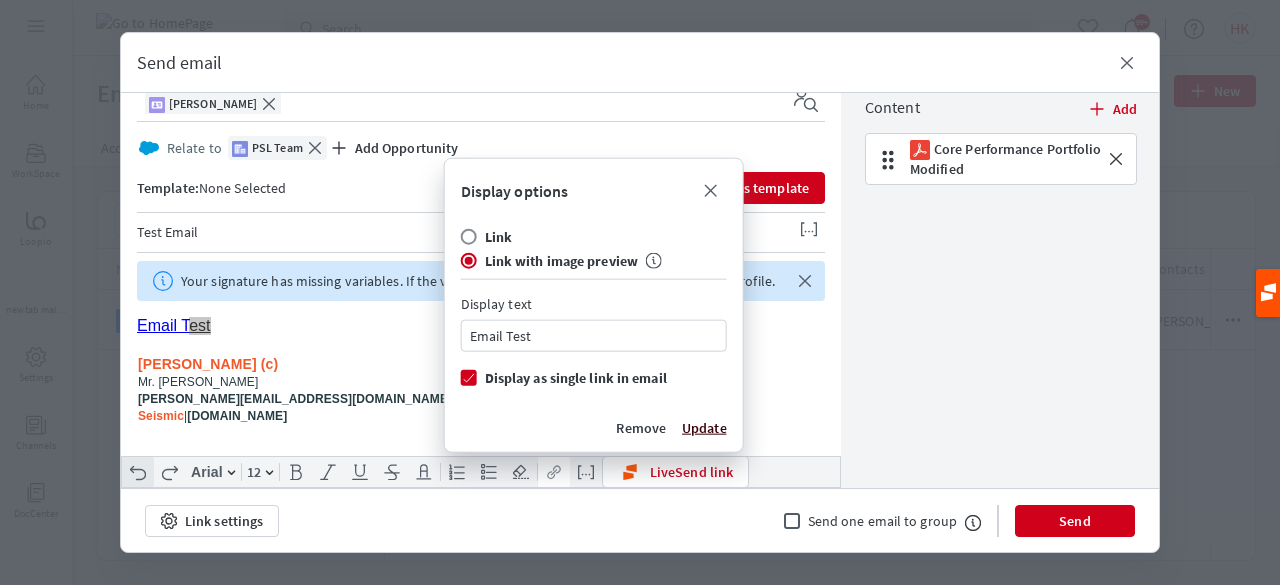 click on "Update" at bounding box center (704, 428) 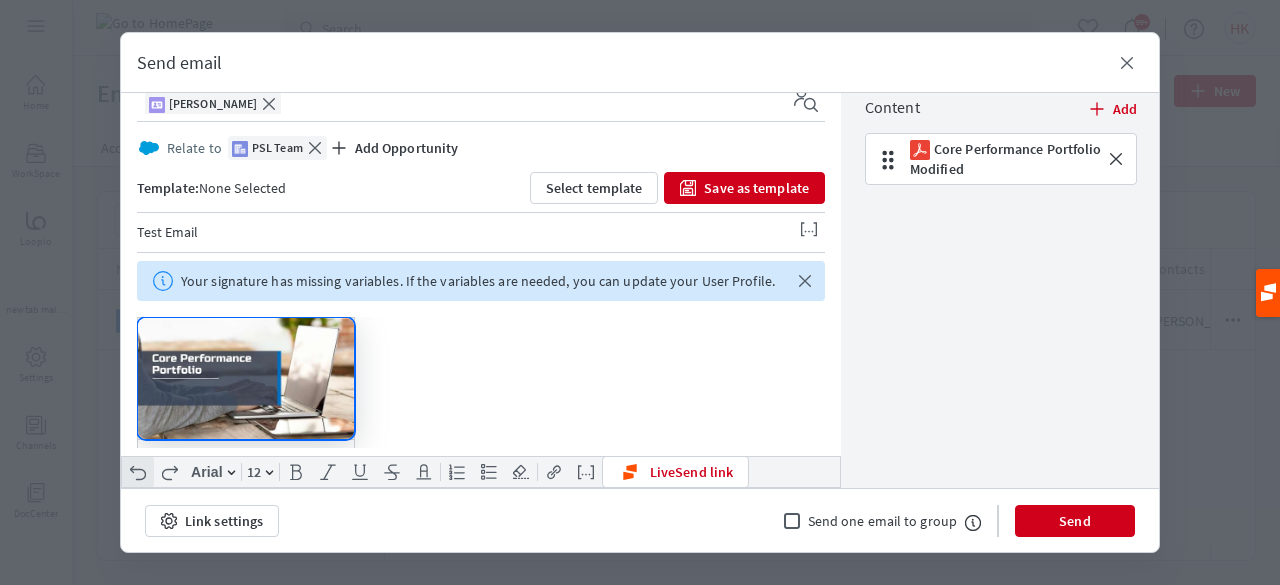 click at bounding box center [246, 378] 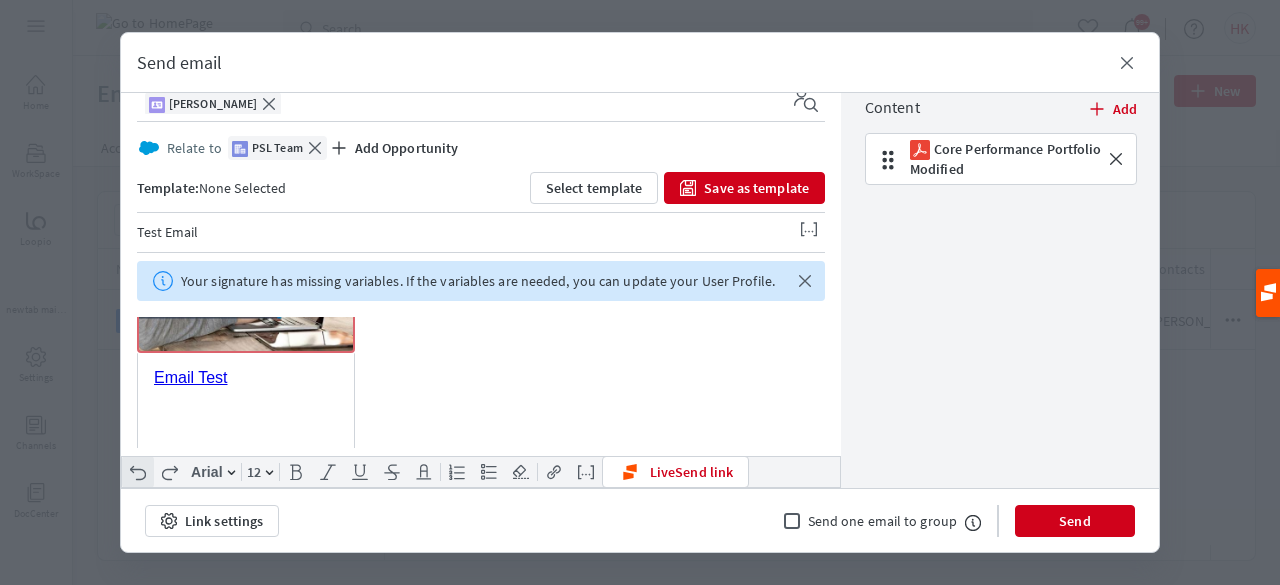 scroll, scrollTop: 115, scrollLeft: 0, axis: vertical 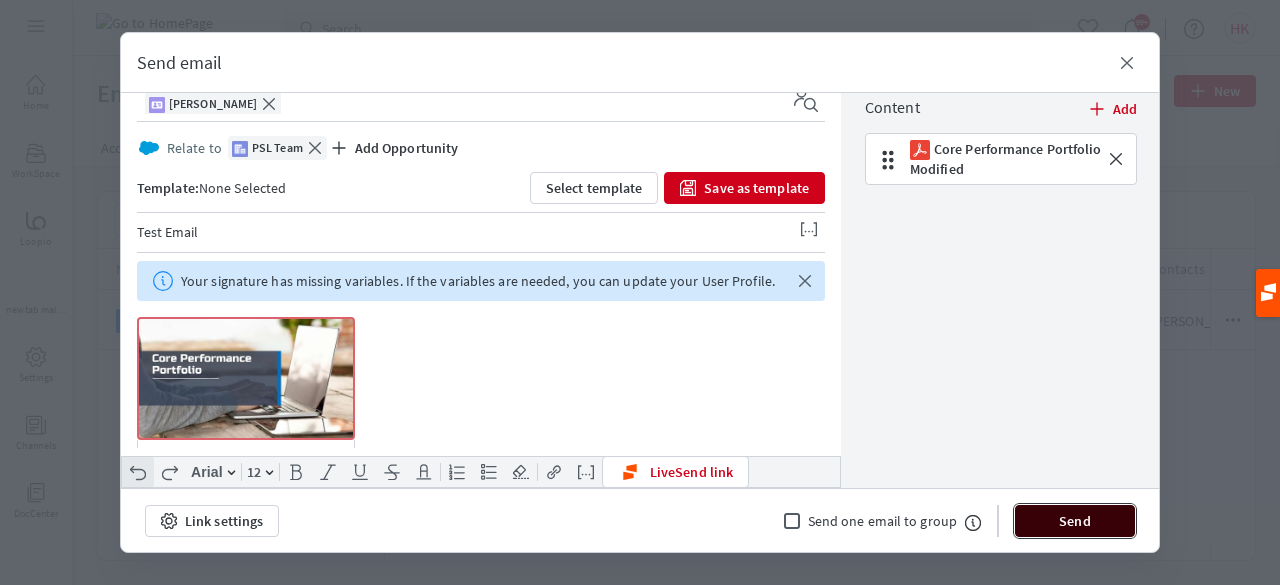 click on "Send" at bounding box center (1075, 521) 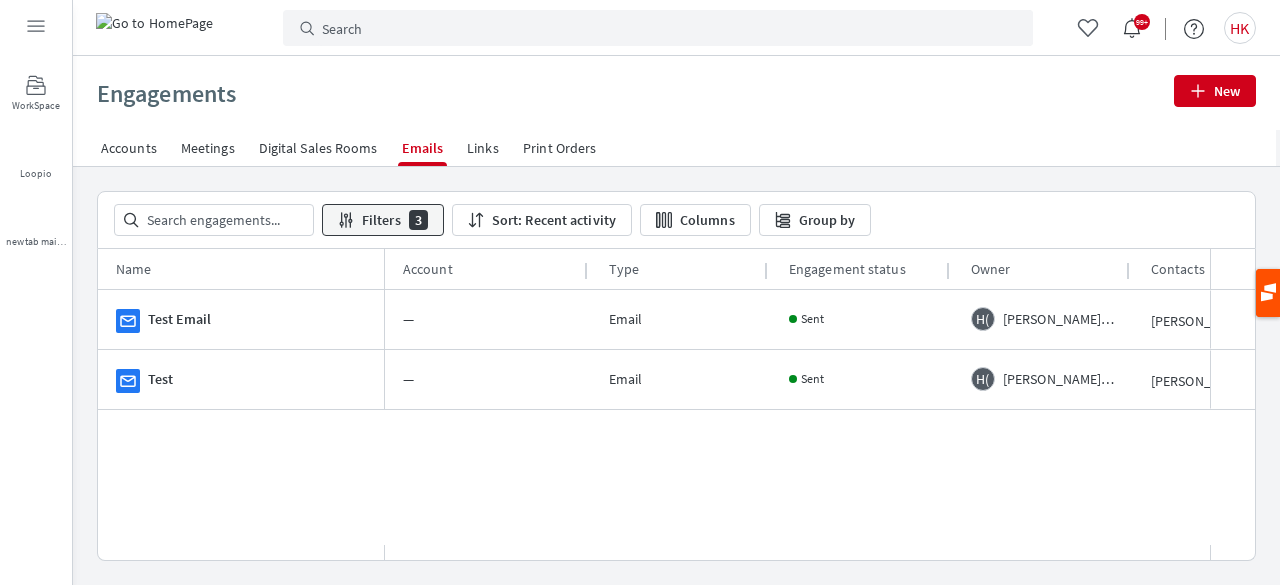 scroll, scrollTop: 0, scrollLeft: 0, axis: both 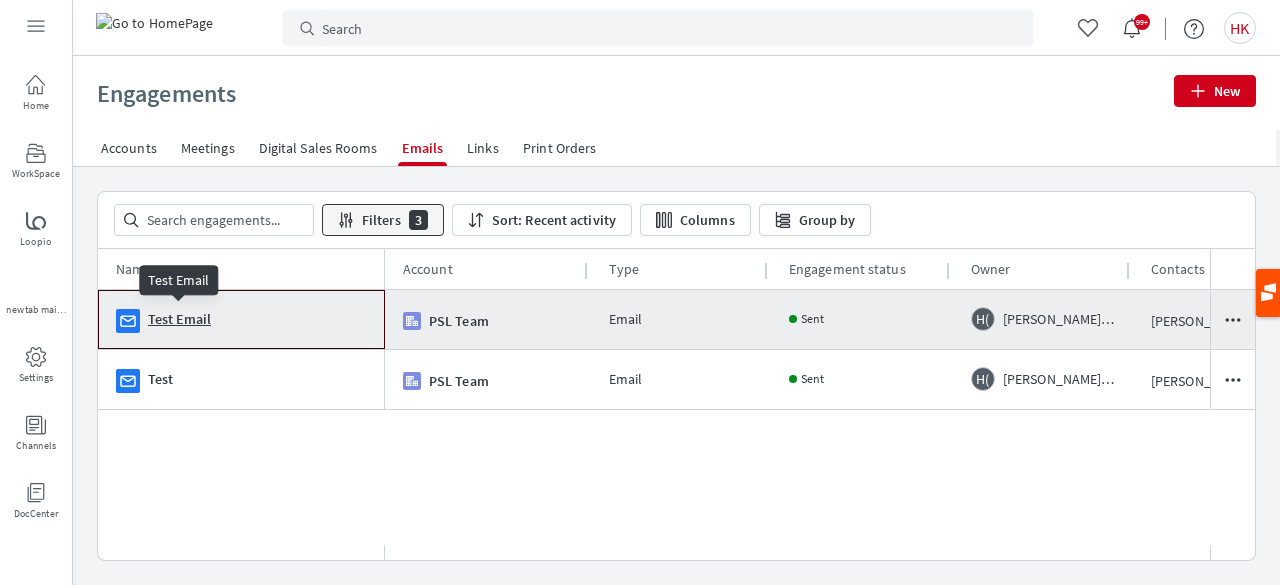 click on "Test Email" at bounding box center [179, 319] 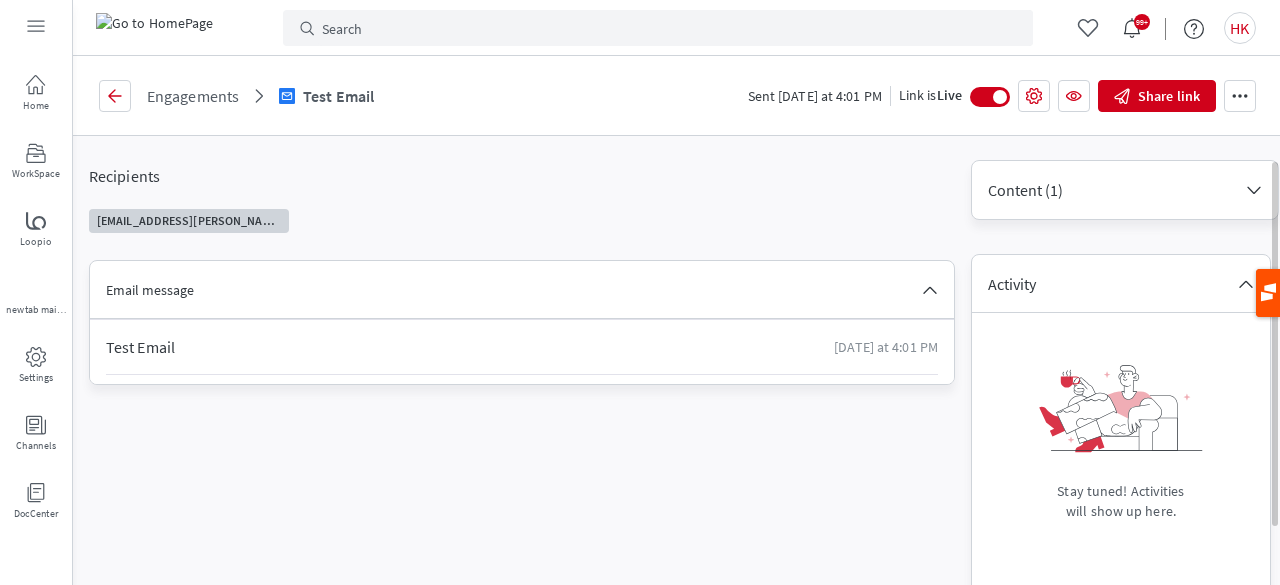 scroll, scrollTop: 0, scrollLeft: 0, axis: both 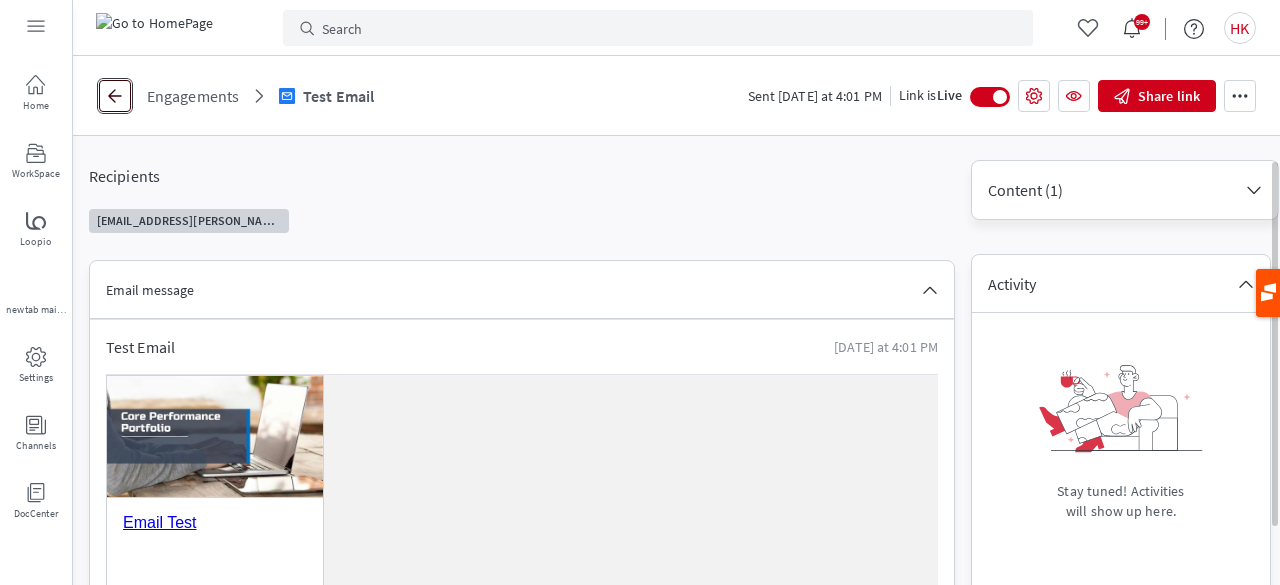 click on "ECW_Common_GoBack" at bounding box center (115, 96) 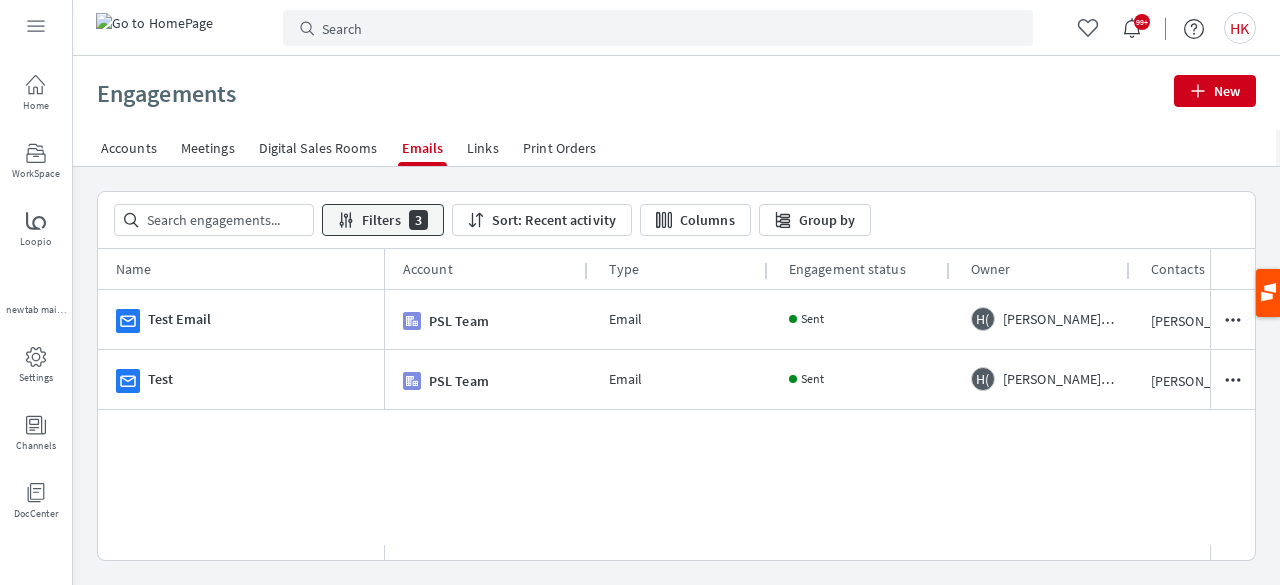 scroll, scrollTop: 0, scrollLeft: 421, axis: horizontal 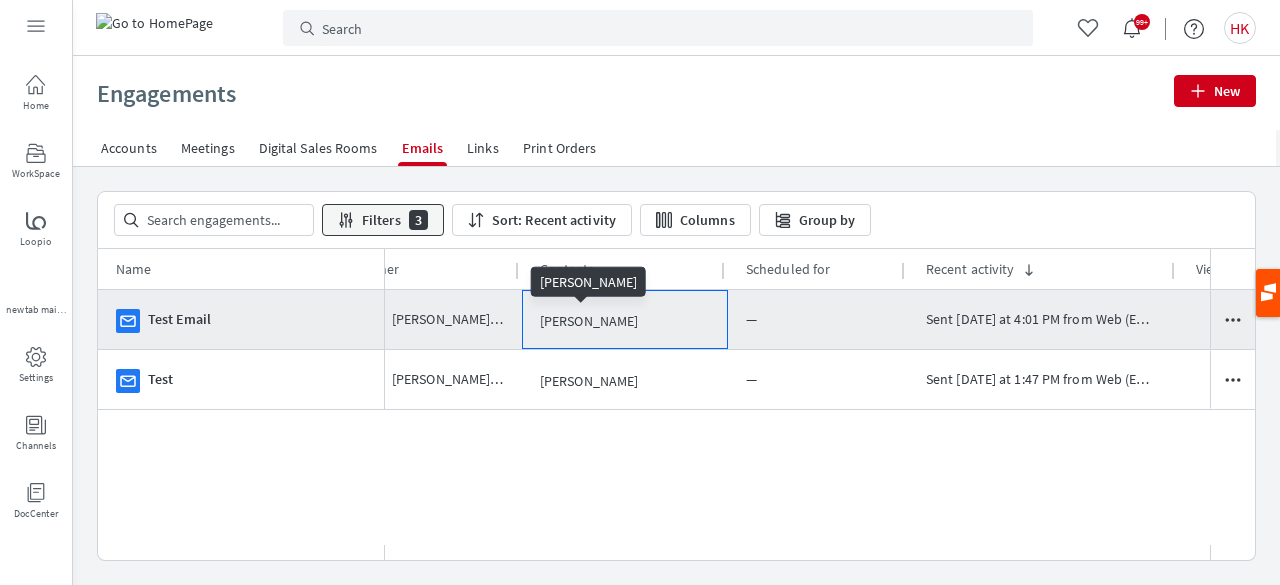 click on "[PERSON_NAME]" at bounding box center [589, 321] 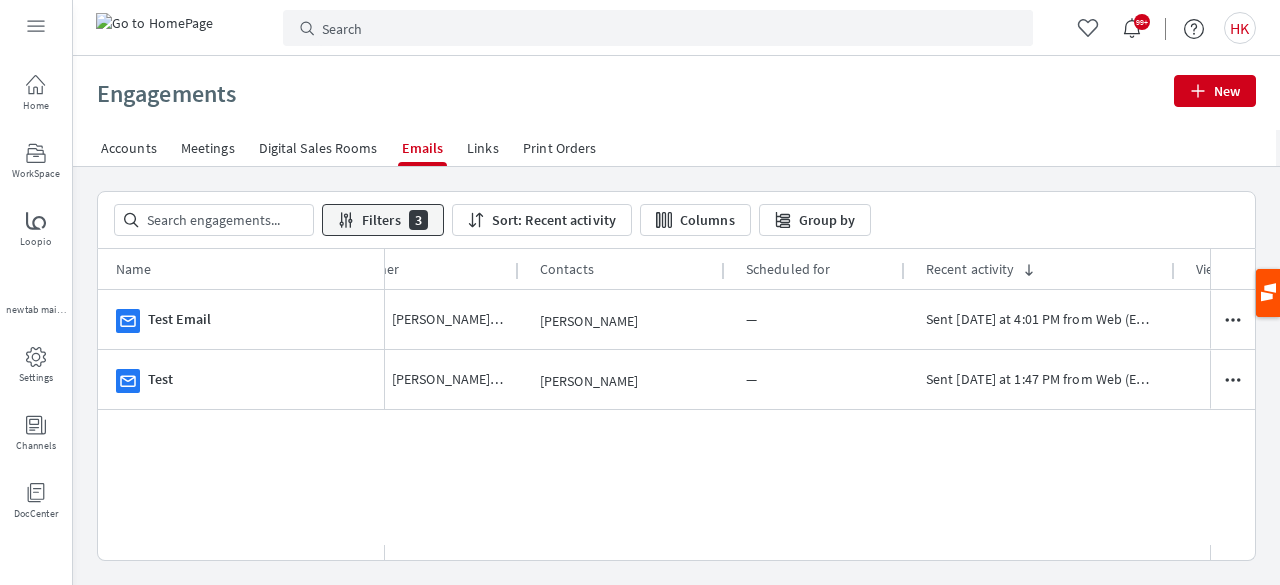 scroll, scrollTop: 0, scrollLeft: 811, axis: horizontal 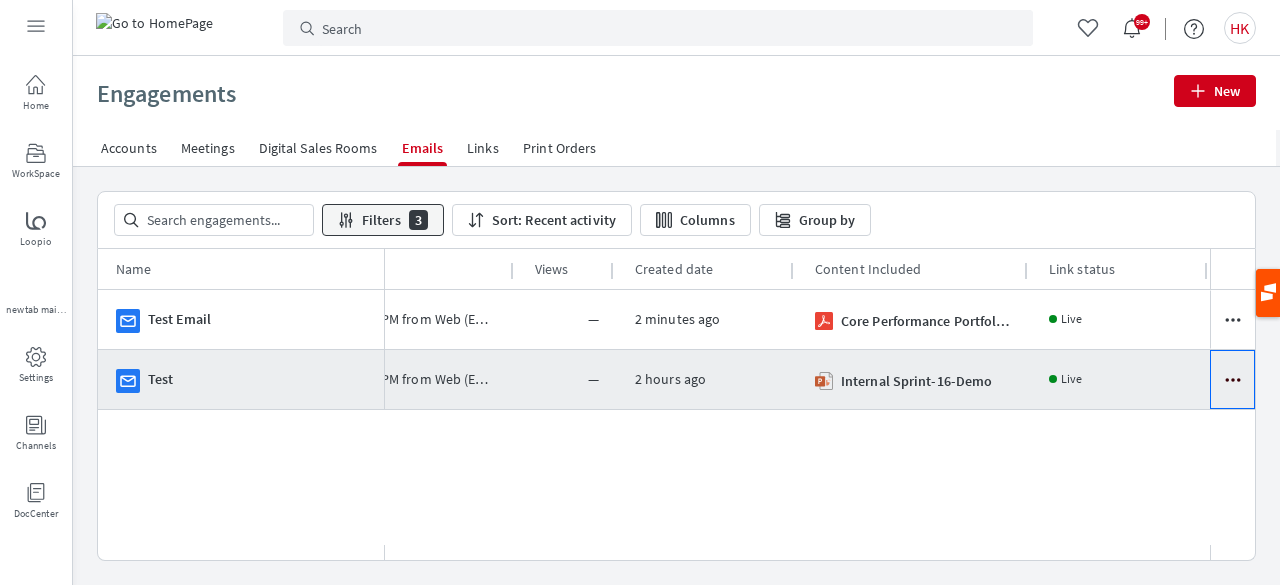 click 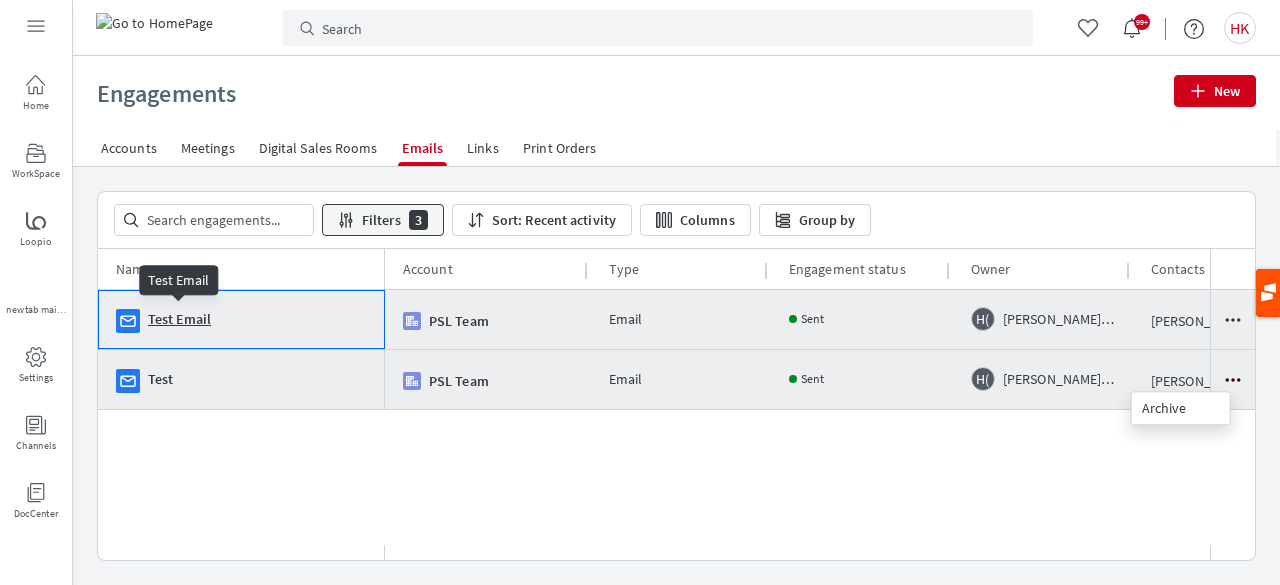 click on "Test Email" at bounding box center (179, 319) 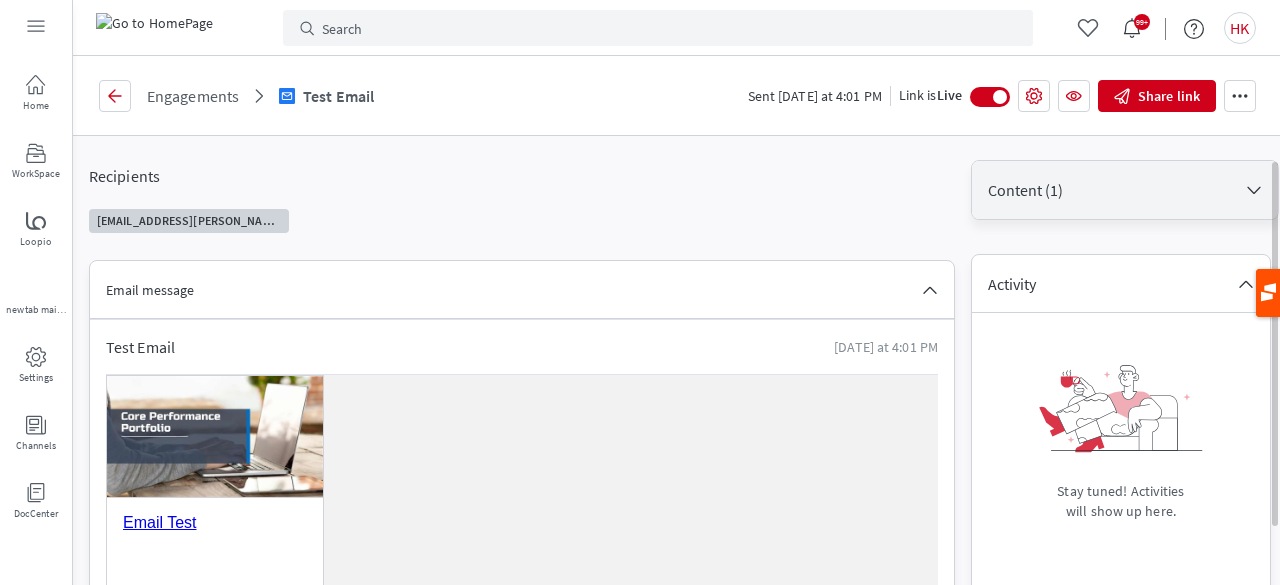 click on "Content (1)" at bounding box center [1113, 190] 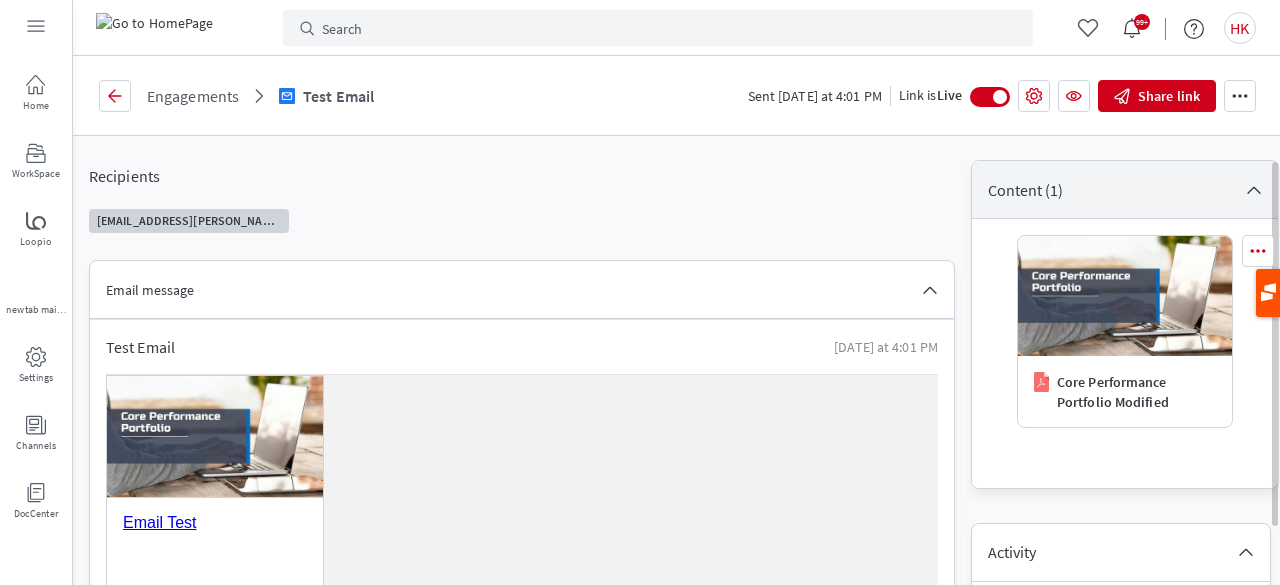 click on "Content (1)" at bounding box center (1113, 190) 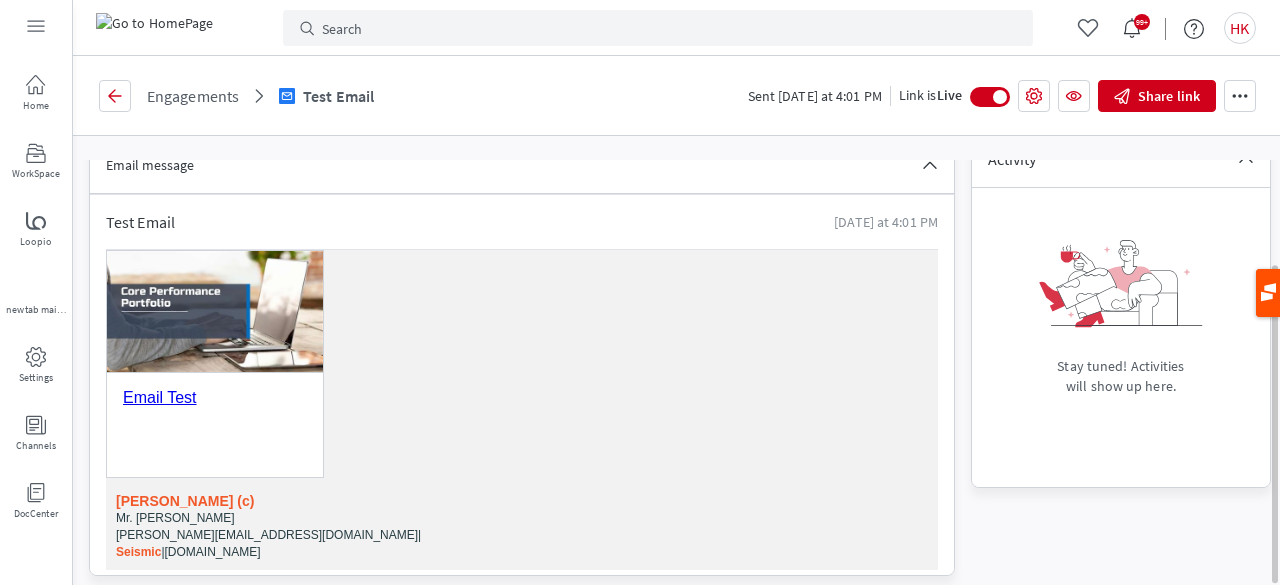 drag, startPoint x: 1272, startPoint y: 374, endPoint x: 1279, endPoint y: 487, distance: 113.216606 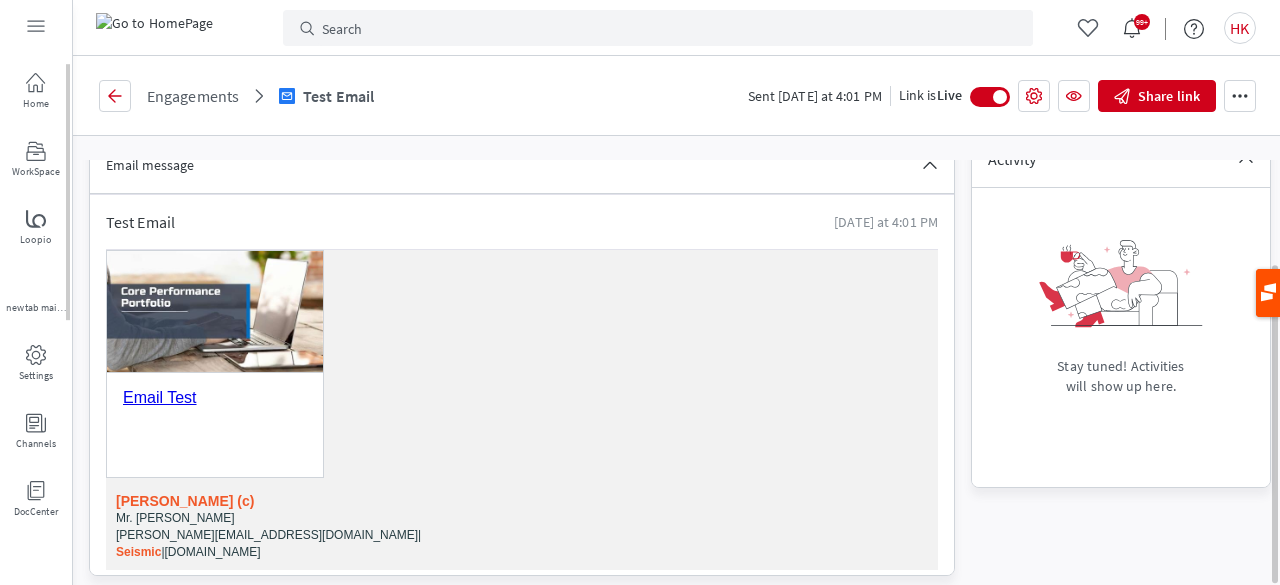 scroll, scrollTop: 0, scrollLeft: 0, axis: both 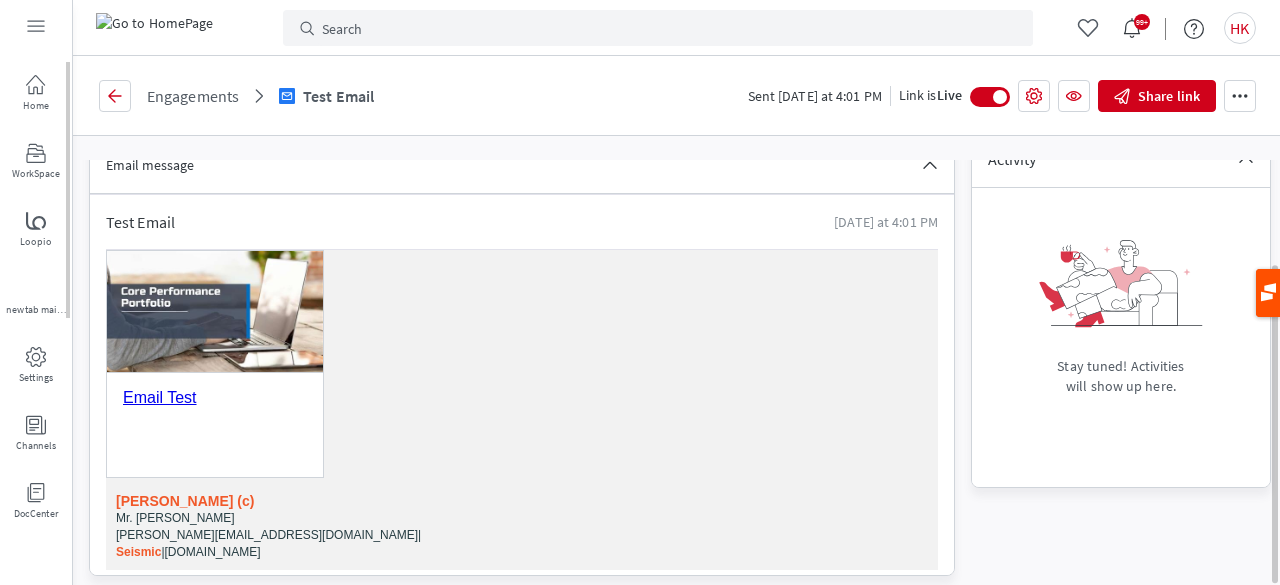 drag, startPoint x: 68, startPoint y: 218, endPoint x: 68, endPoint y: 203, distance: 15 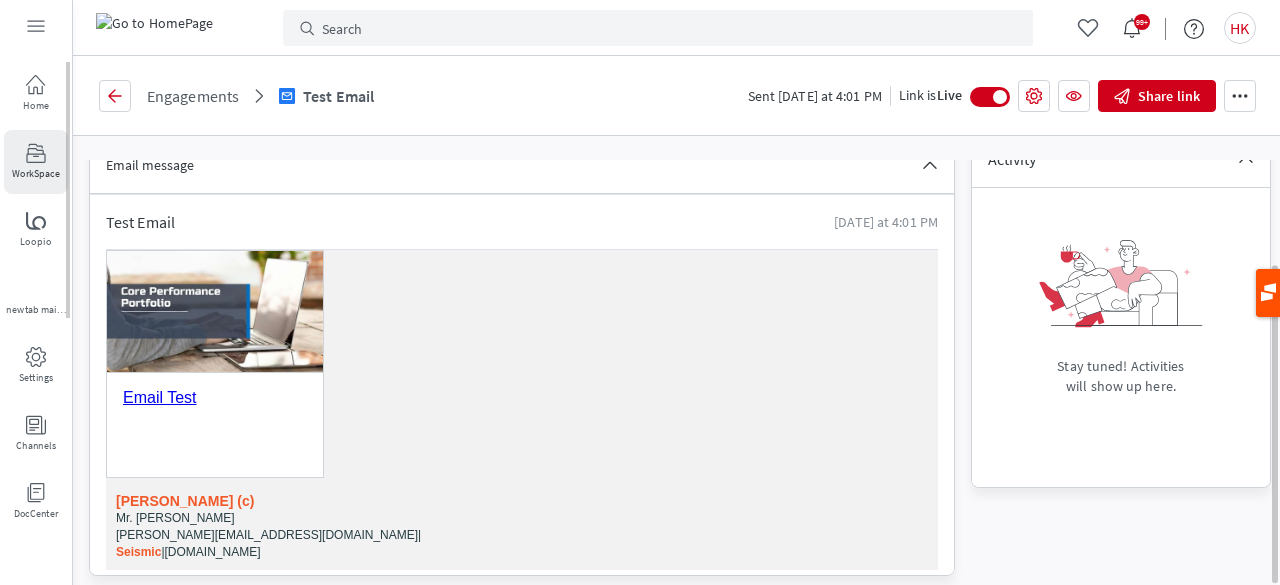 click 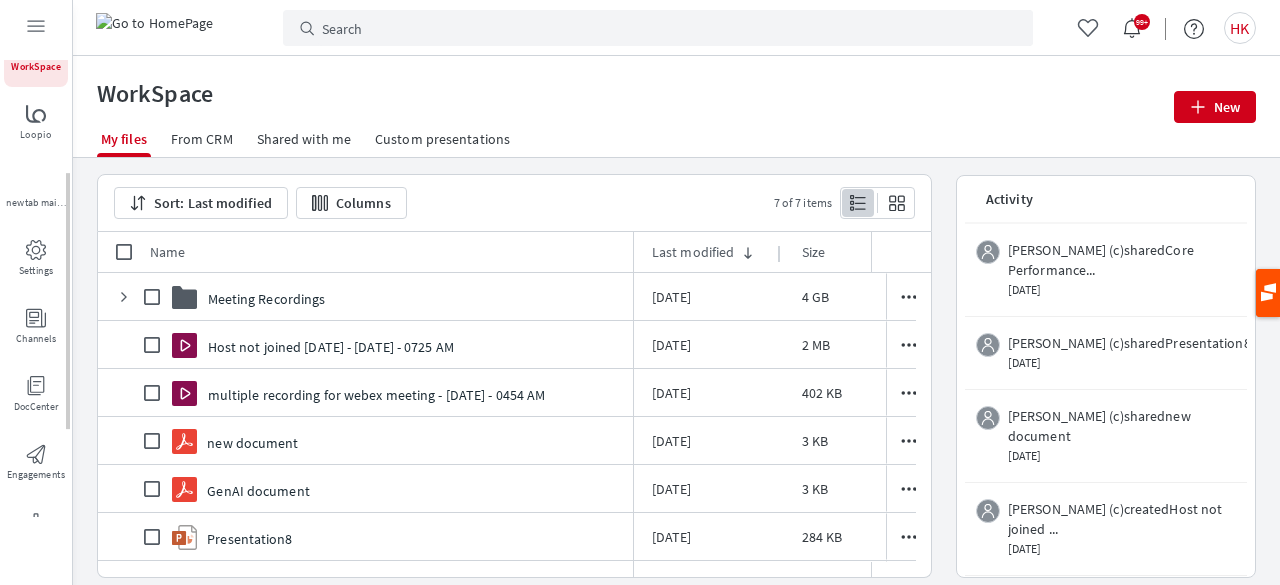 scroll, scrollTop: 218, scrollLeft: 0, axis: vertical 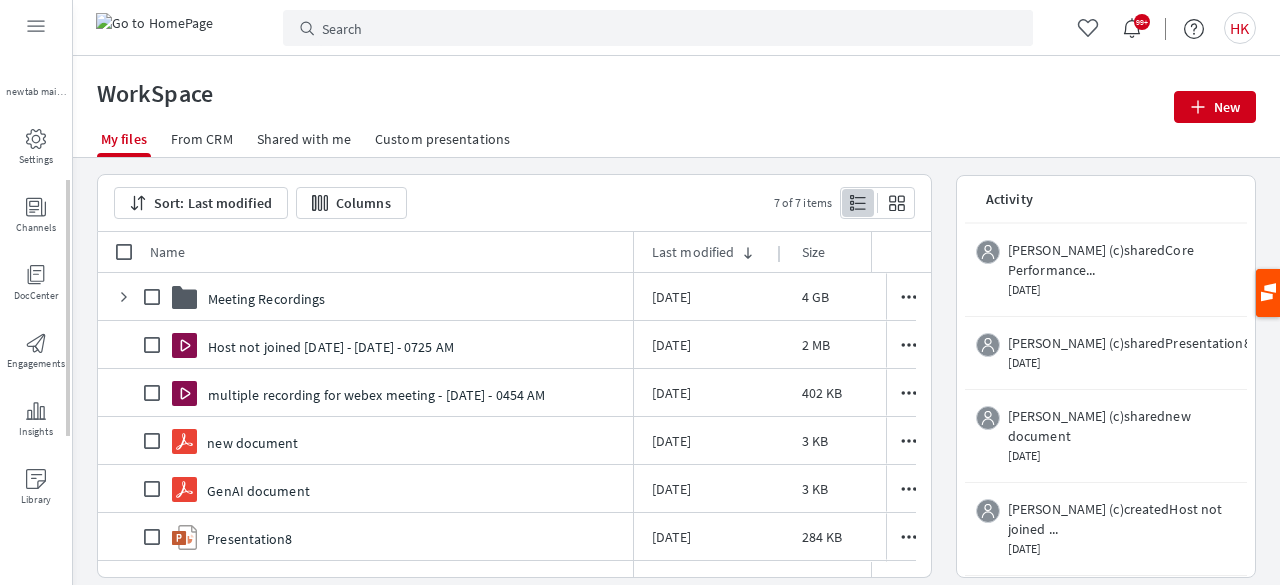 drag, startPoint x: 66, startPoint y: 183, endPoint x: 70, endPoint y: 301, distance: 118.06778 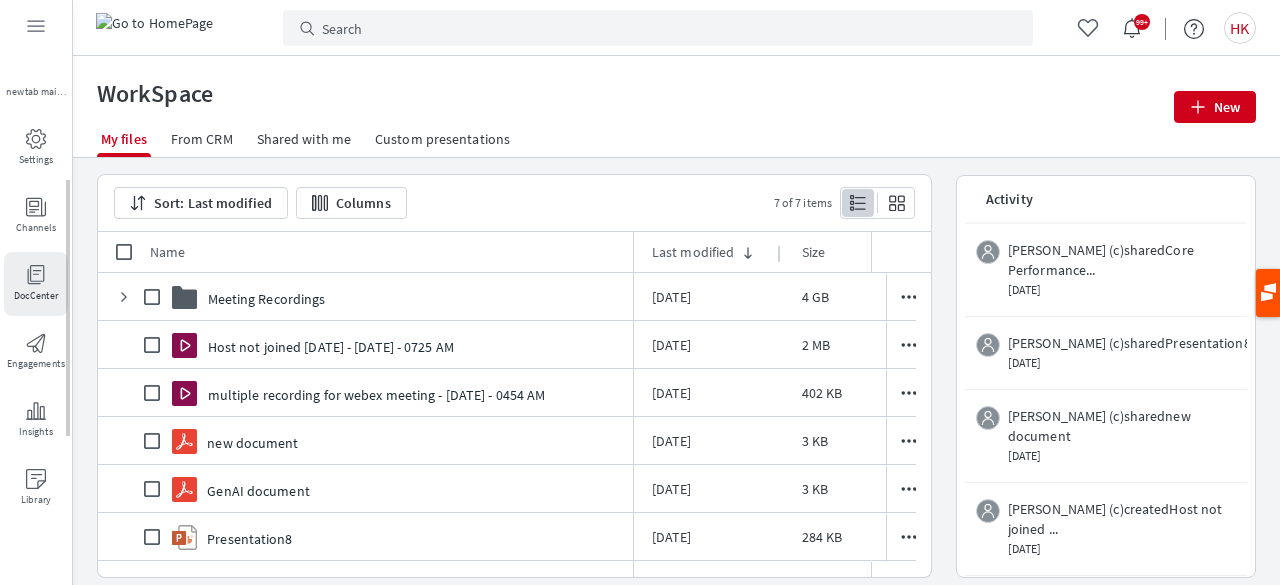 click on "DocCenter" at bounding box center [36, 296] 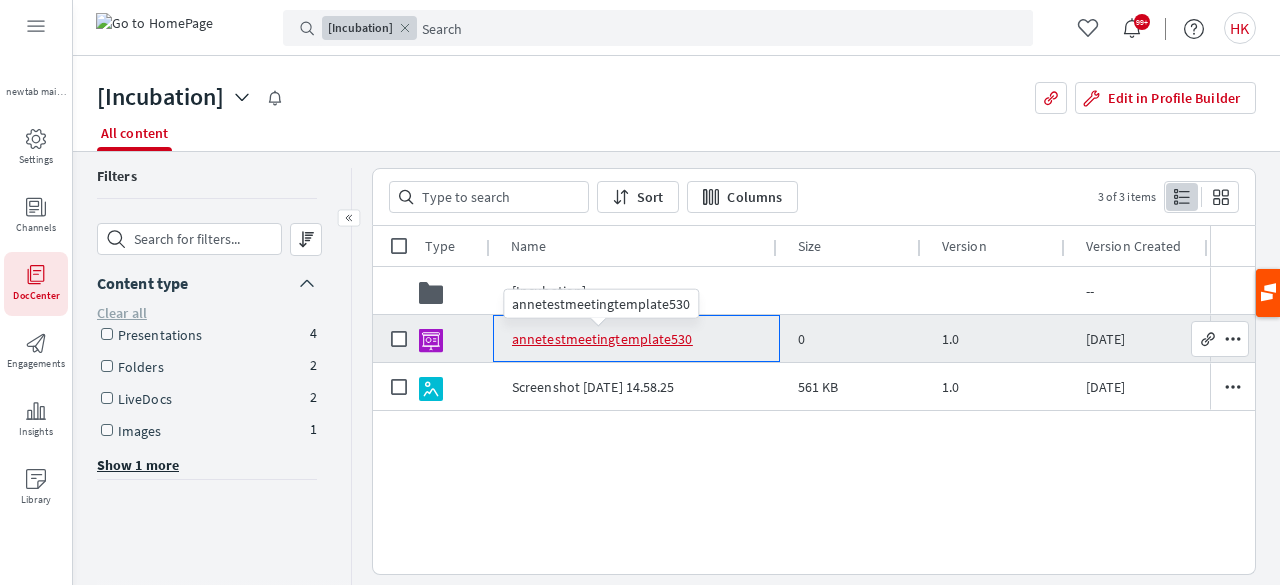 click on "annetestmeetingtemplate530" at bounding box center [602, 339] 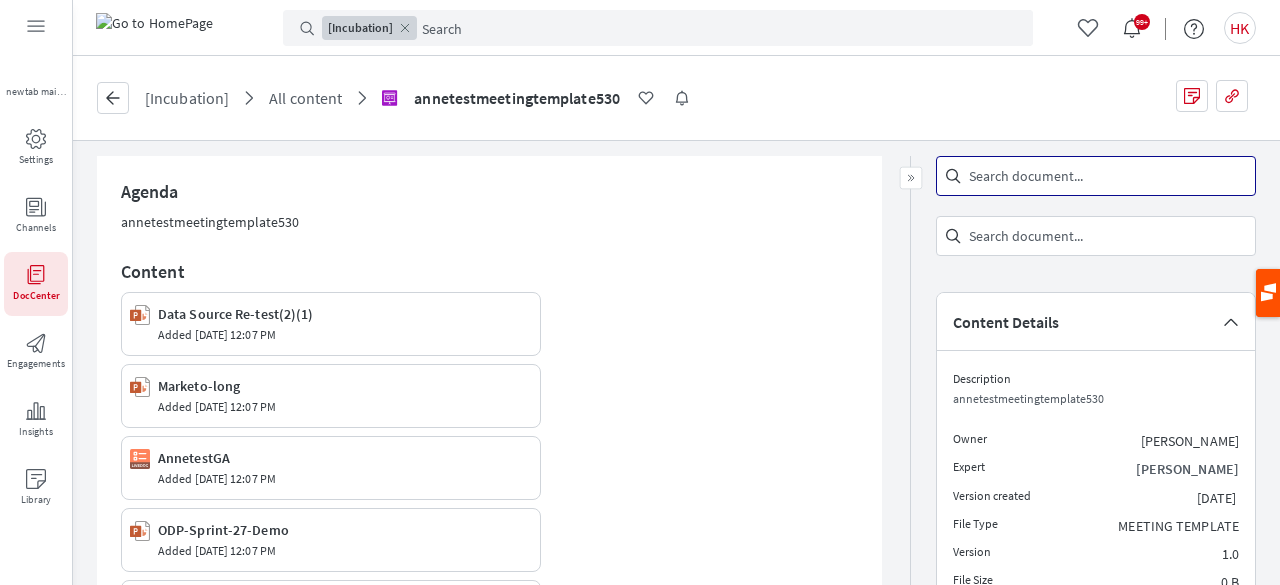 scroll, scrollTop: 0, scrollLeft: 0, axis: both 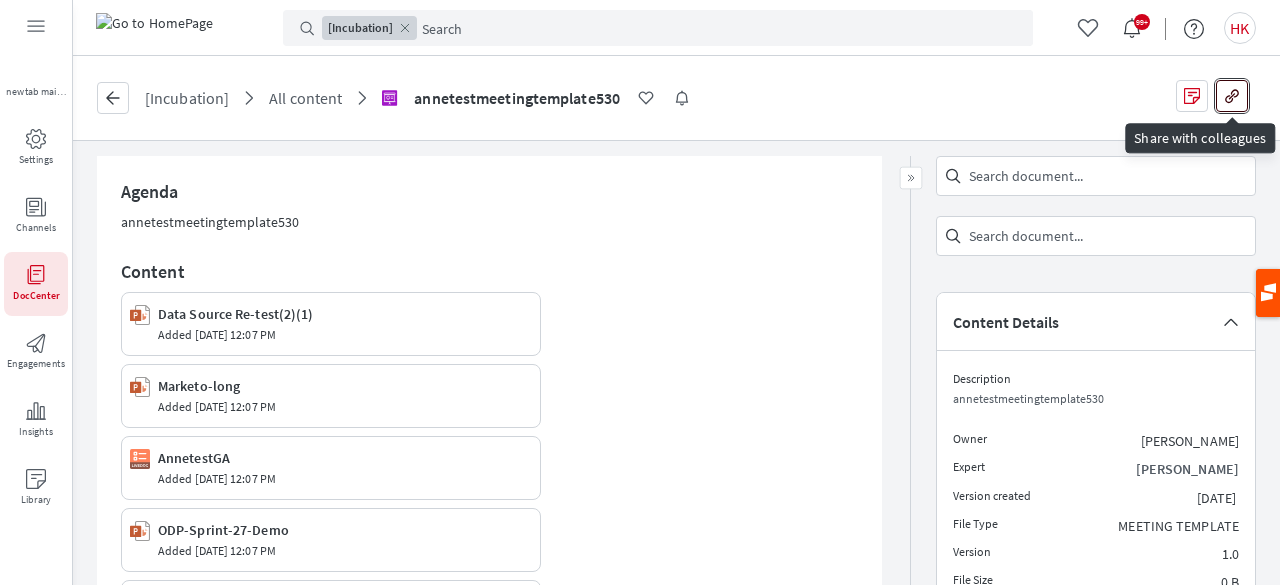 click on "Share with colleagues" at bounding box center (1232, 96) 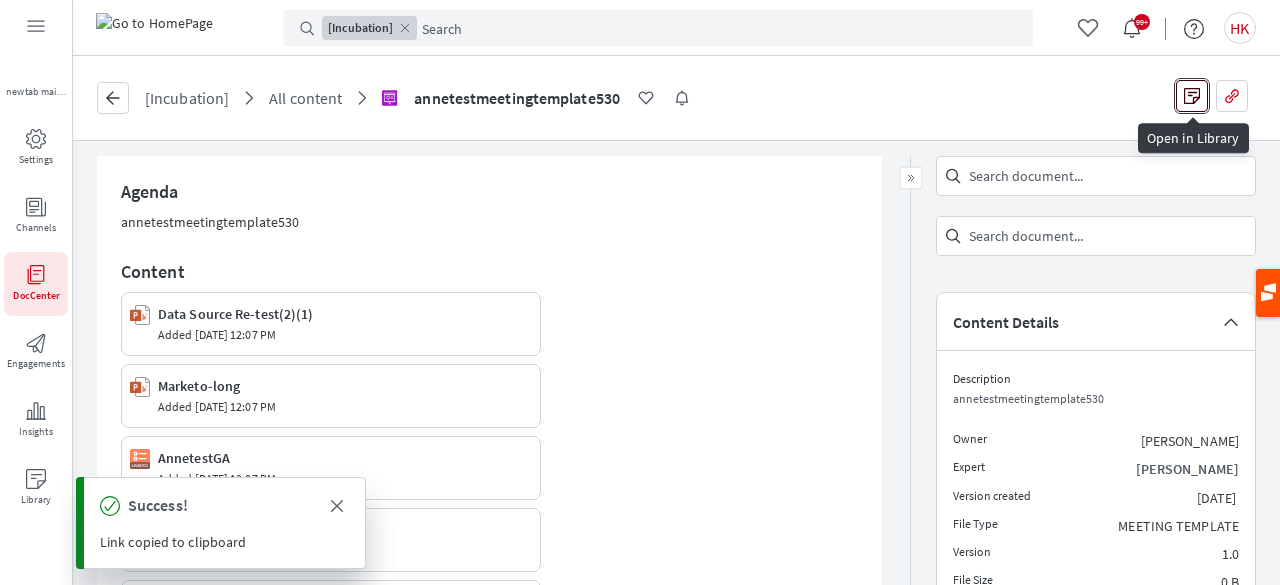 click at bounding box center (1192, 96) 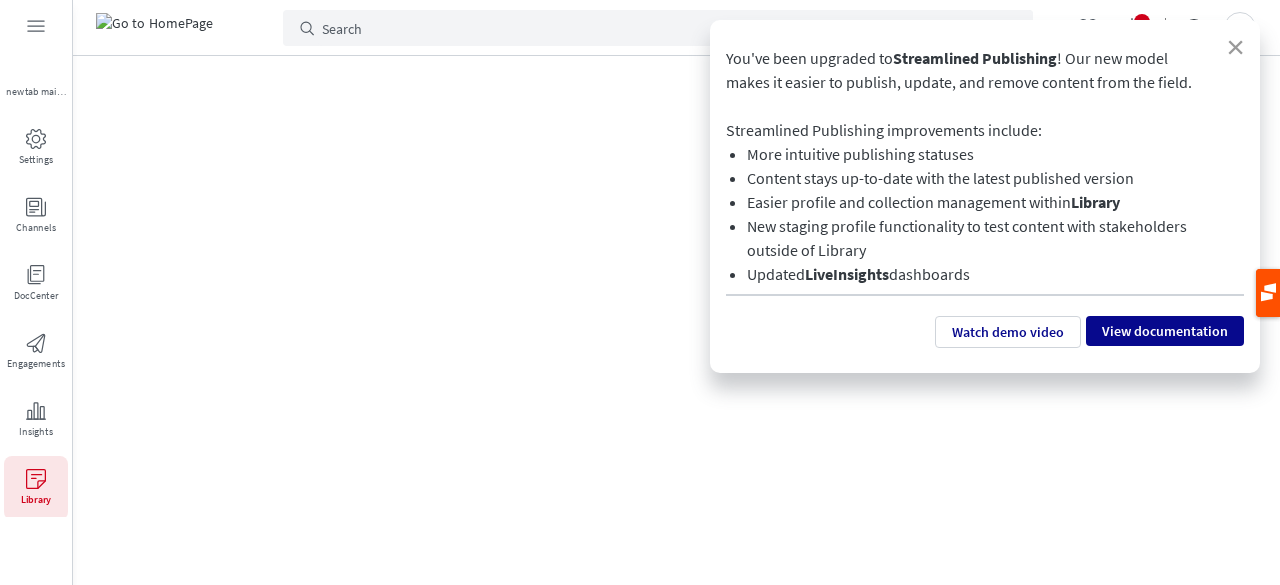 click on "×" at bounding box center (1235, 44) 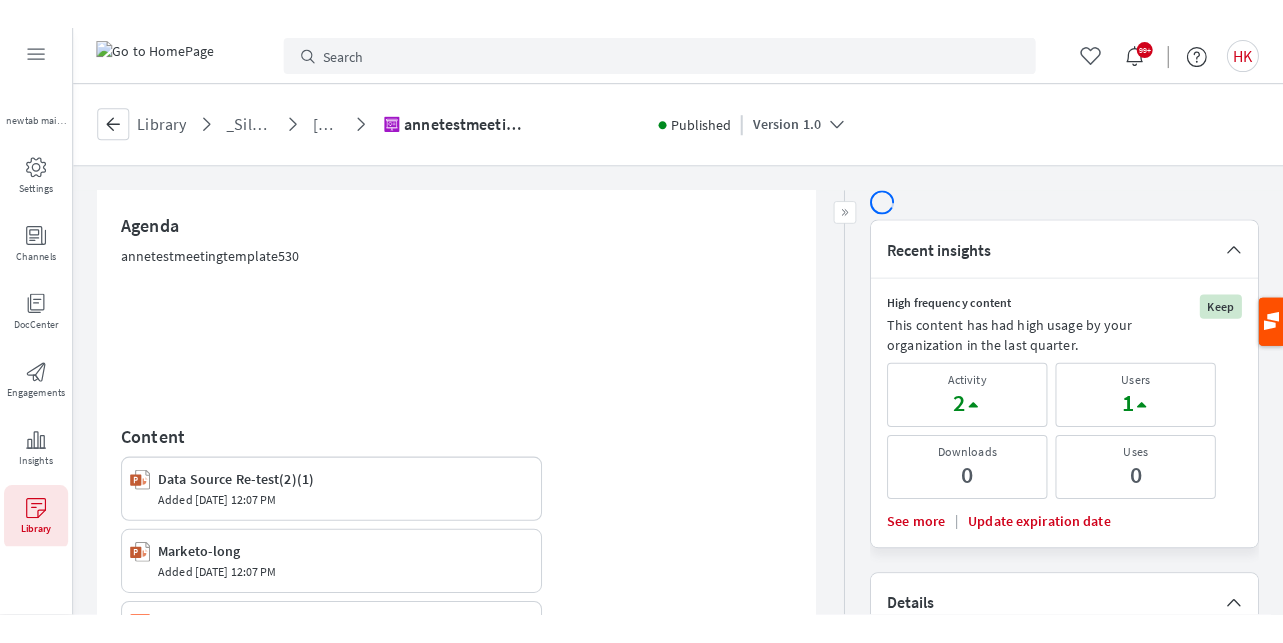 scroll, scrollTop: 0, scrollLeft: 0, axis: both 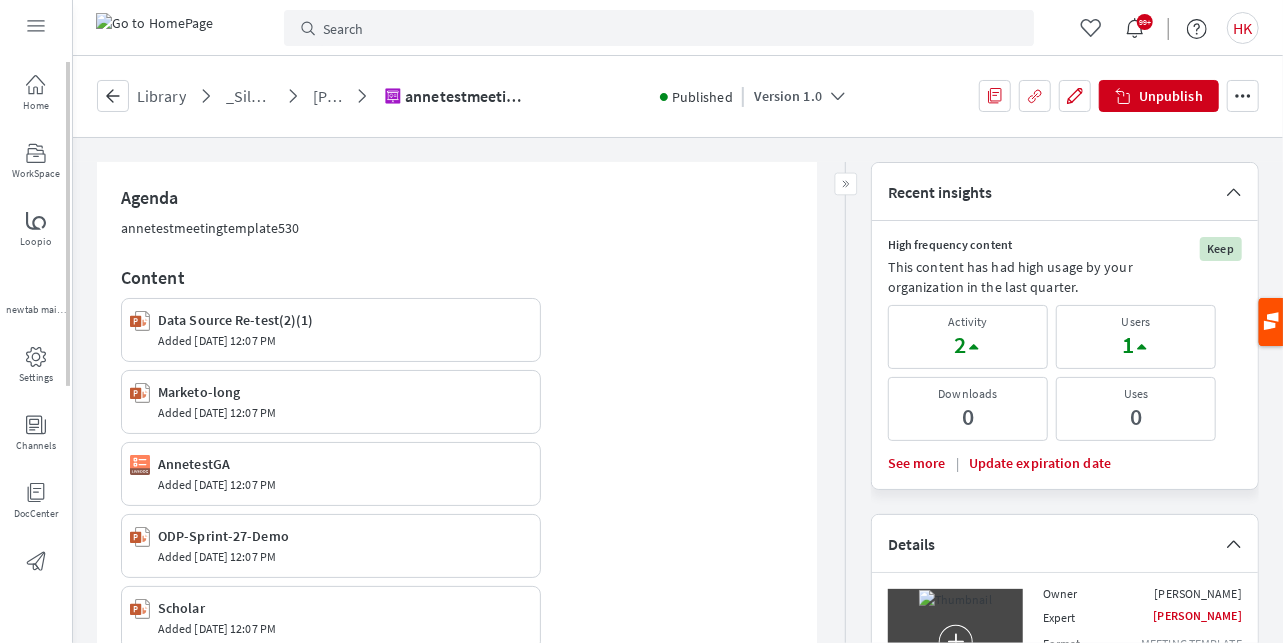 drag, startPoint x: 66, startPoint y: 316, endPoint x: 71, endPoint y: 175, distance: 141.08862 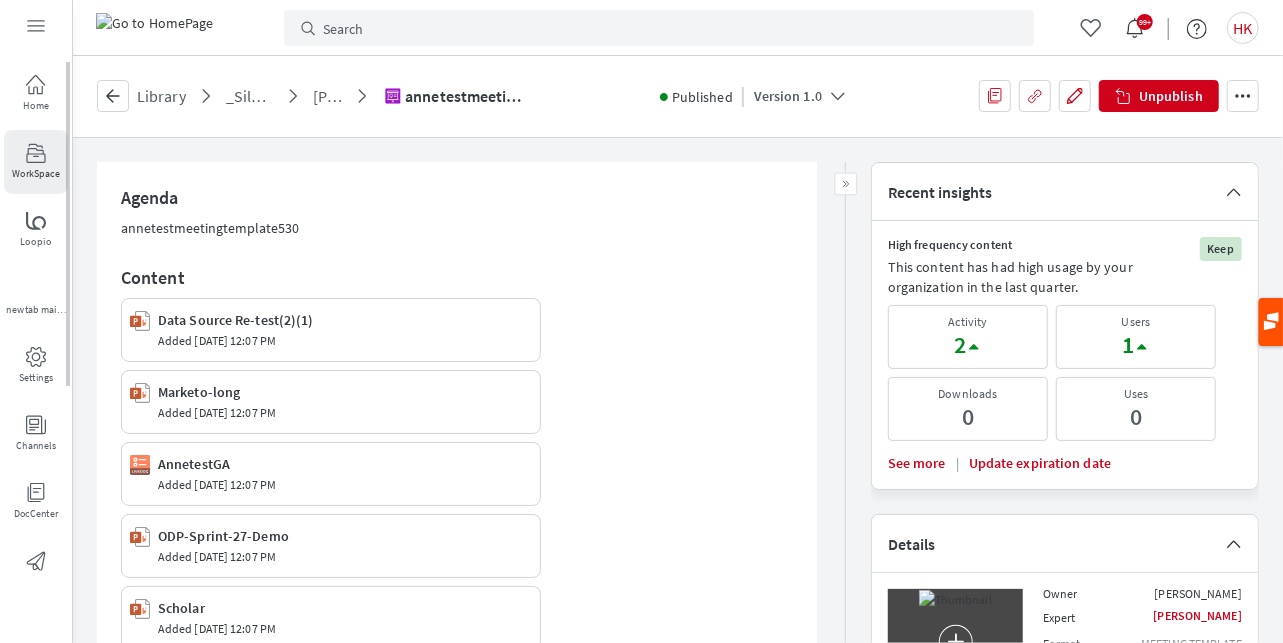 click on "WorkSpace" at bounding box center [36, 174] 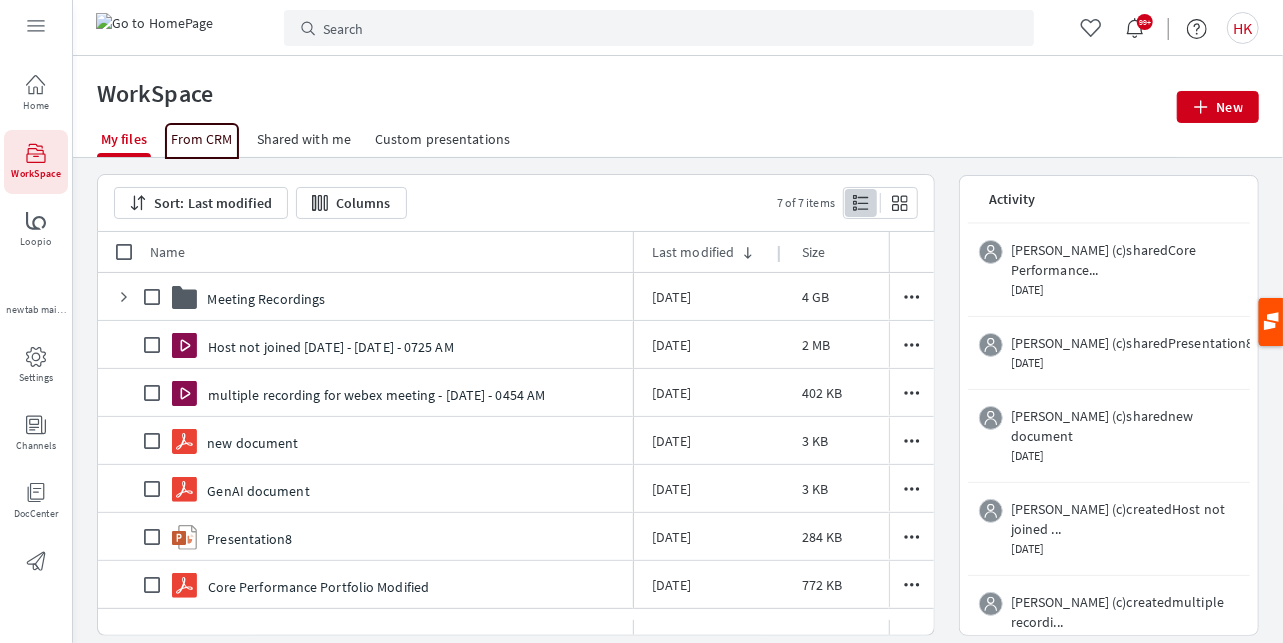 click on "From CRM" at bounding box center (202, 139) 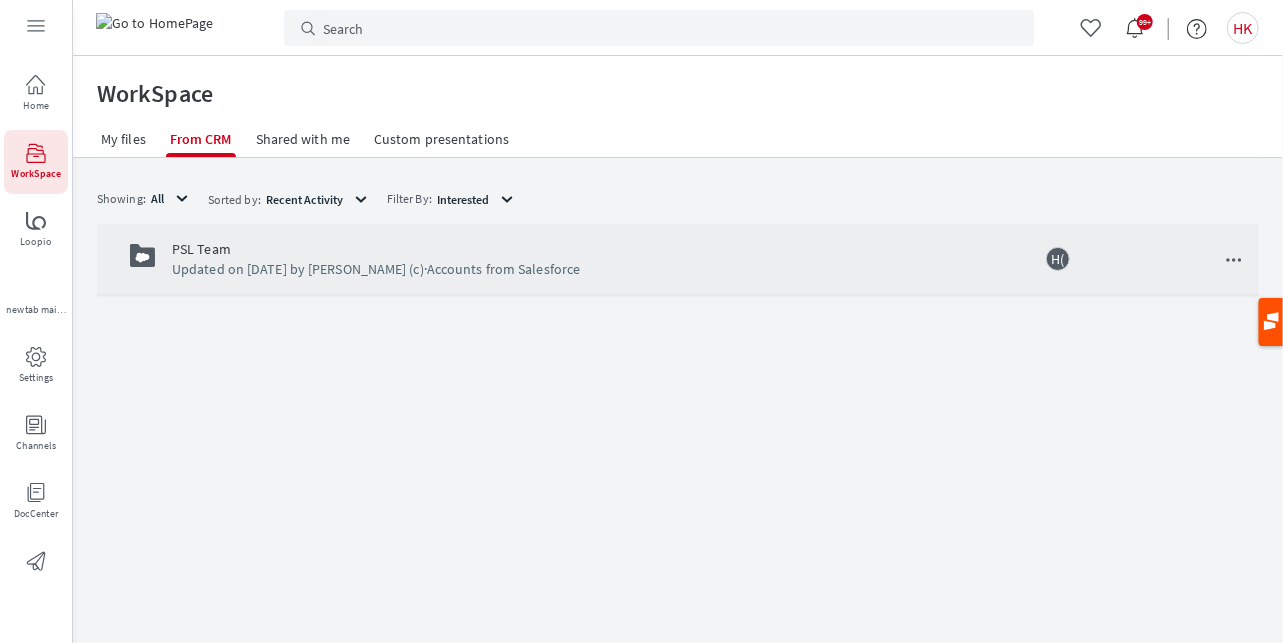 click on "Updated on [DATE] by [PERSON_NAME] (c)    ·    Accounts from Salesforce" at bounding box center [609, 269] 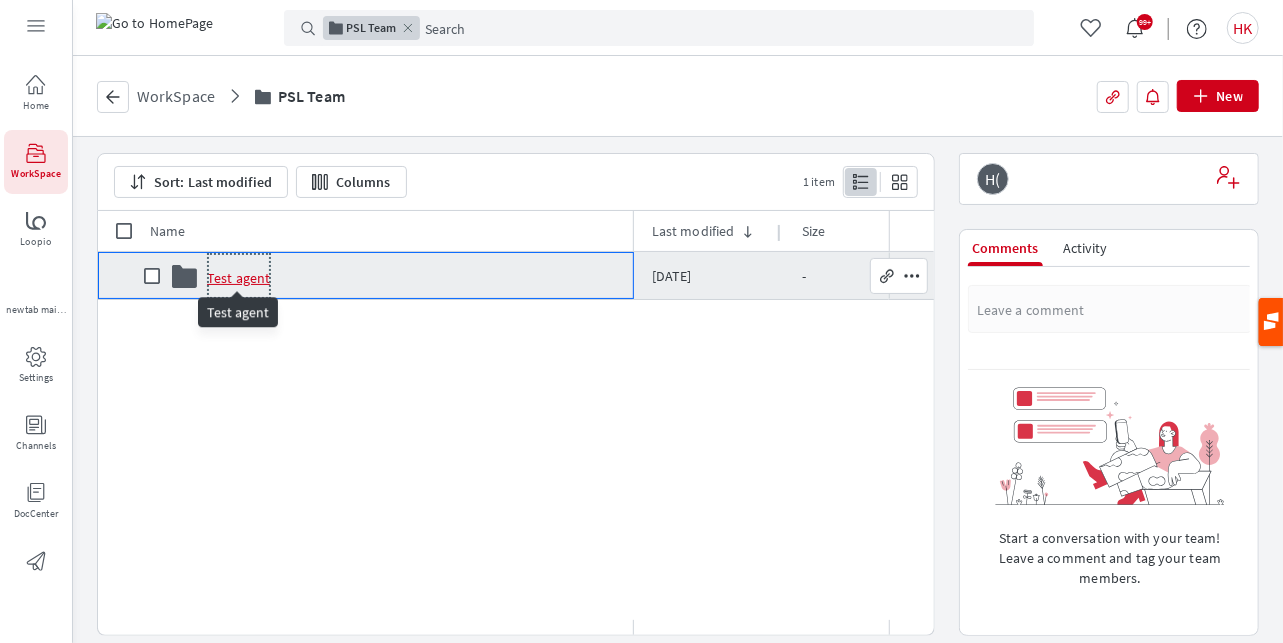 click on "Test agent" at bounding box center [238, 278] 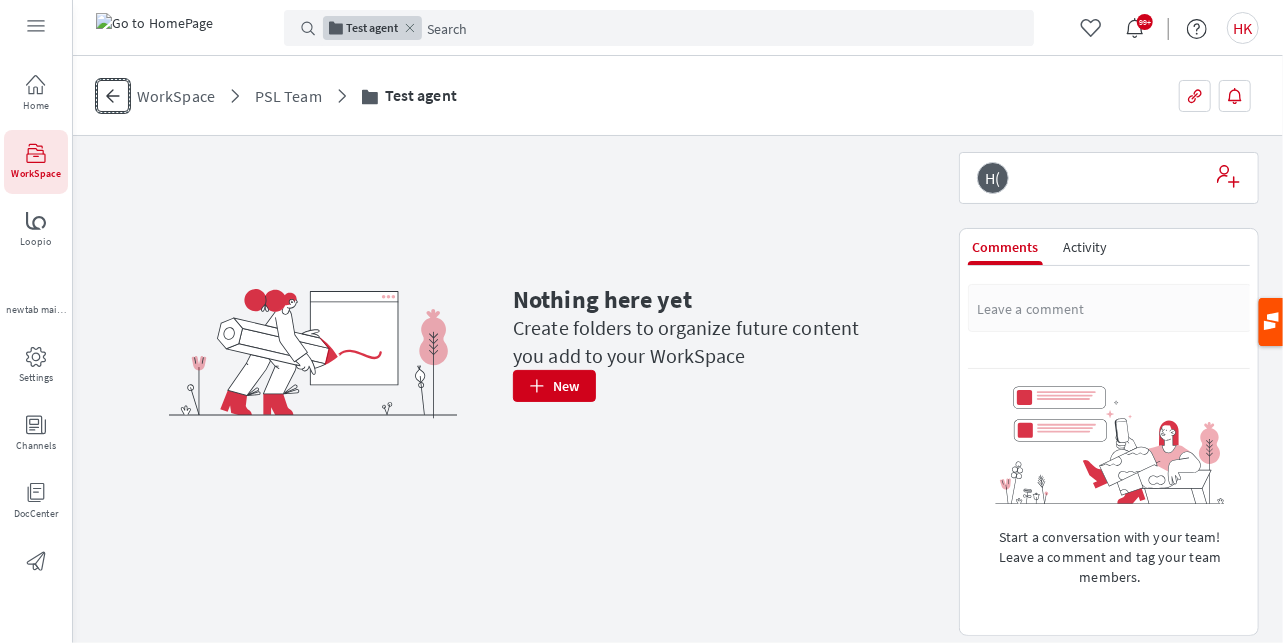 click on "back" at bounding box center (113, 96) 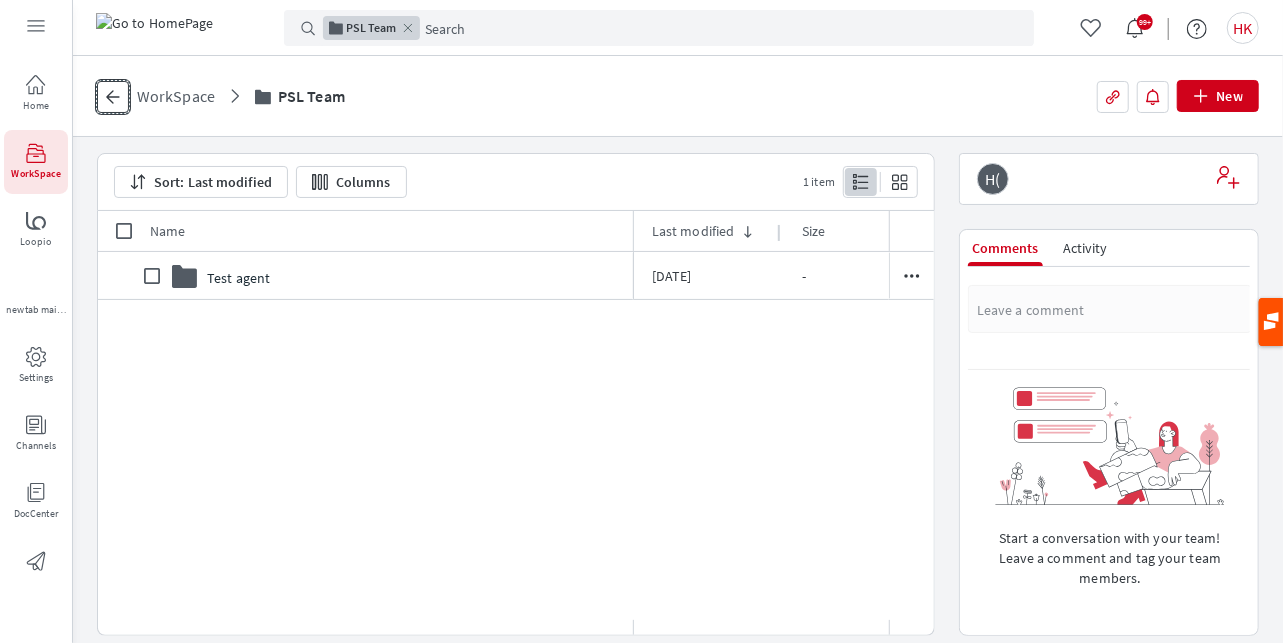 click on "back" at bounding box center [113, 97] 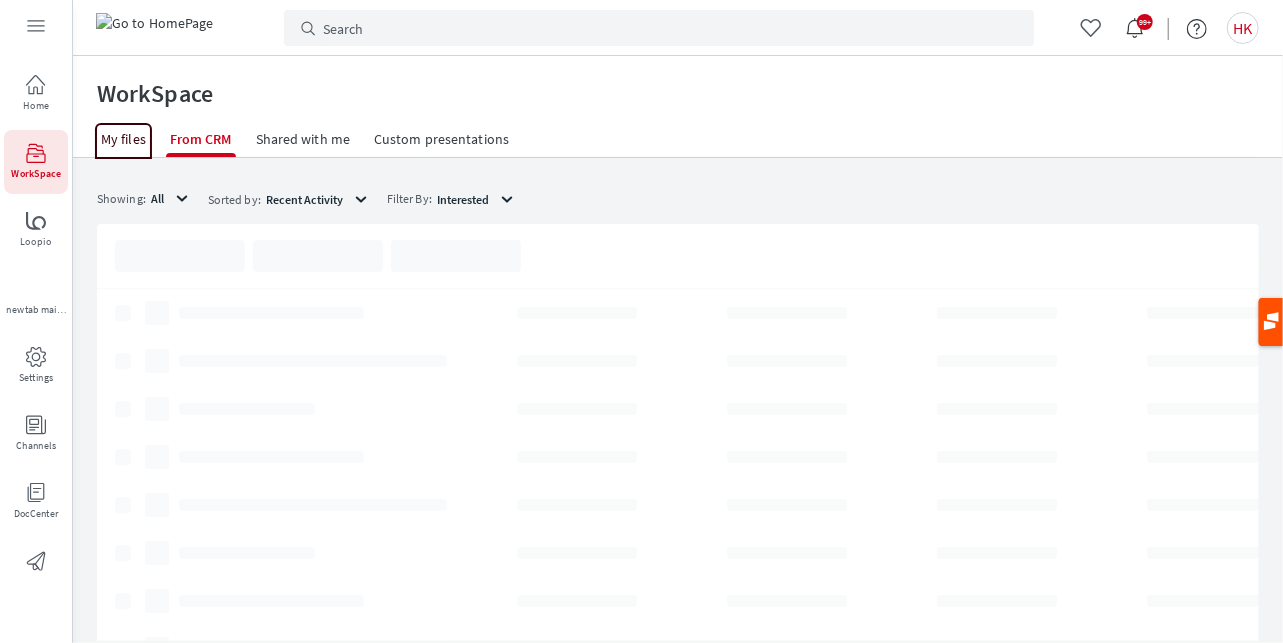 click on "My files" at bounding box center (123, 139) 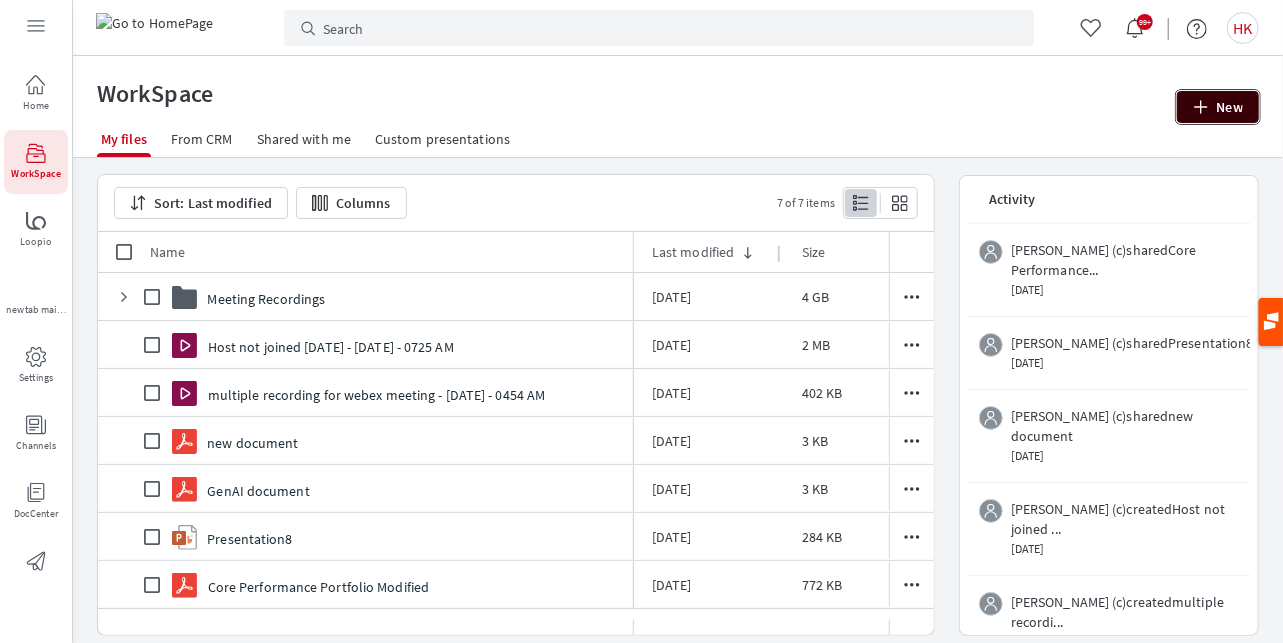click on "New" at bounding box center (1218, 107) 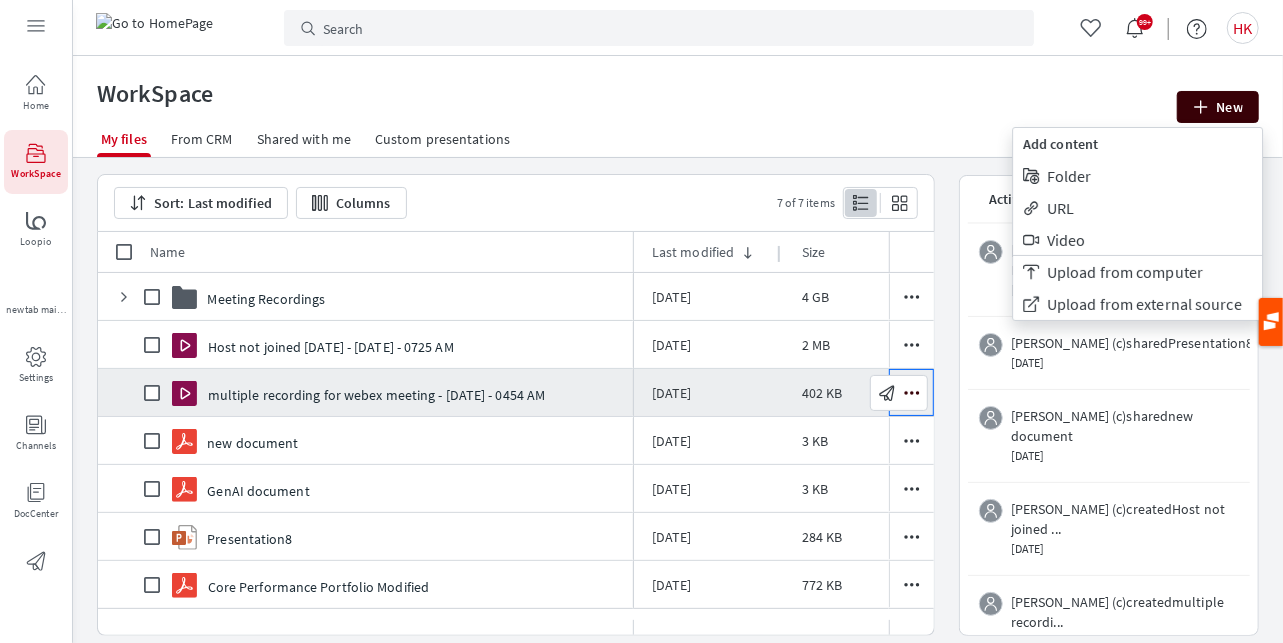 click 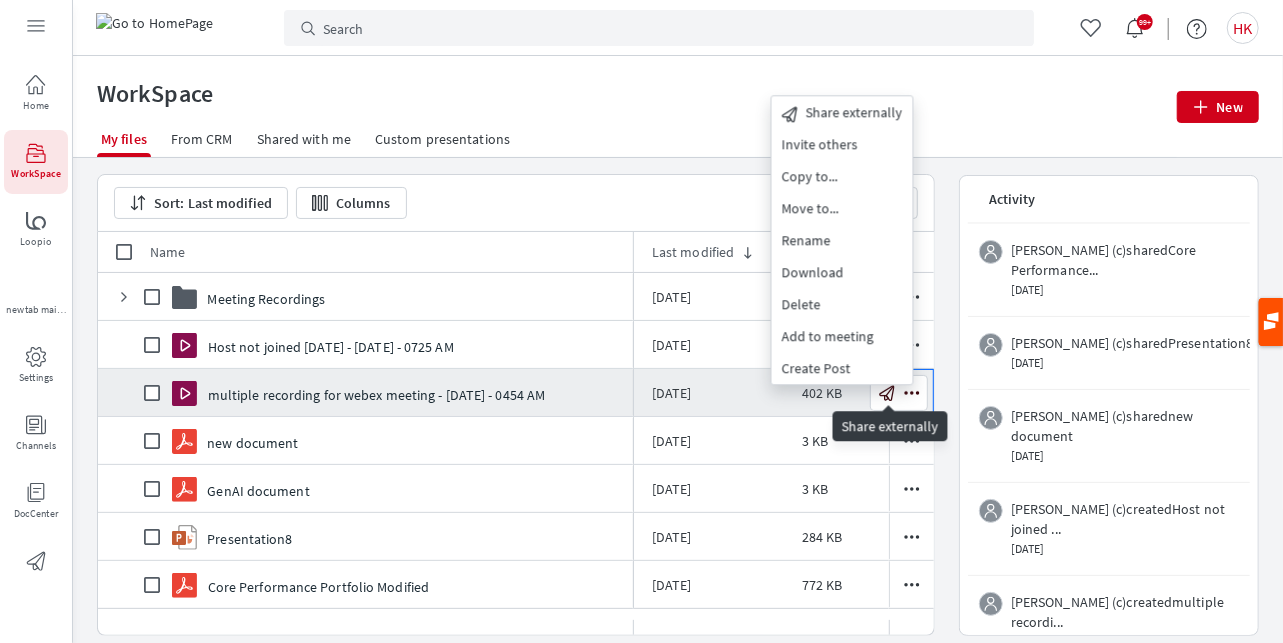 click 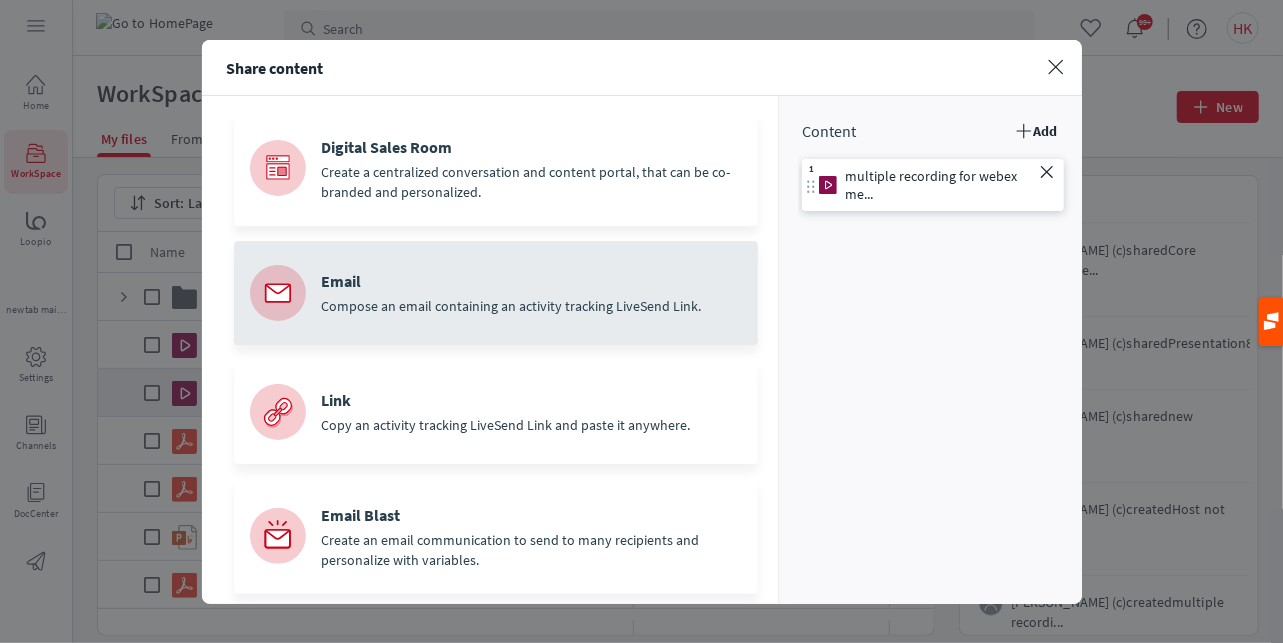 click on "Compose an email containing an activity tracking LiveSend Link." at bounding box center [532, 306] 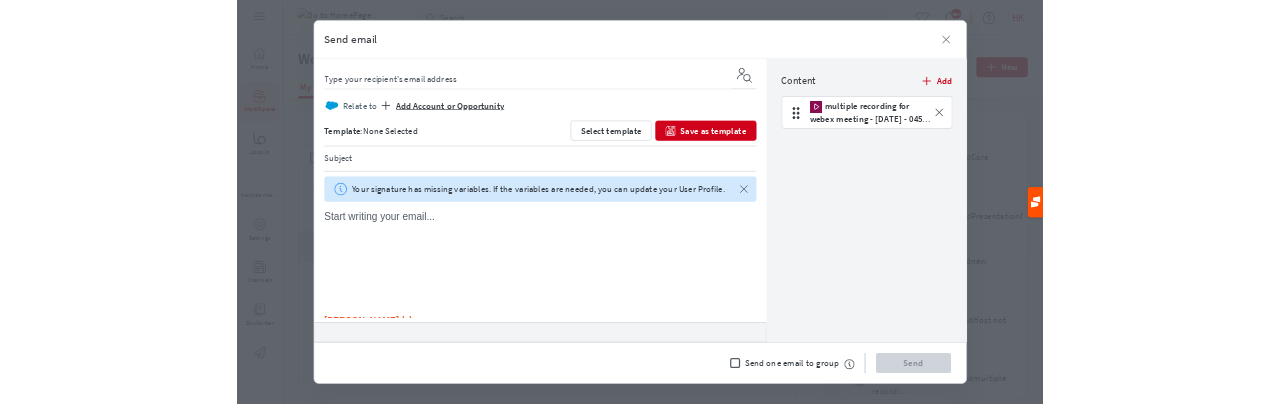 scroll, scrollTop: 0, scrollLeft: 0, axis: both 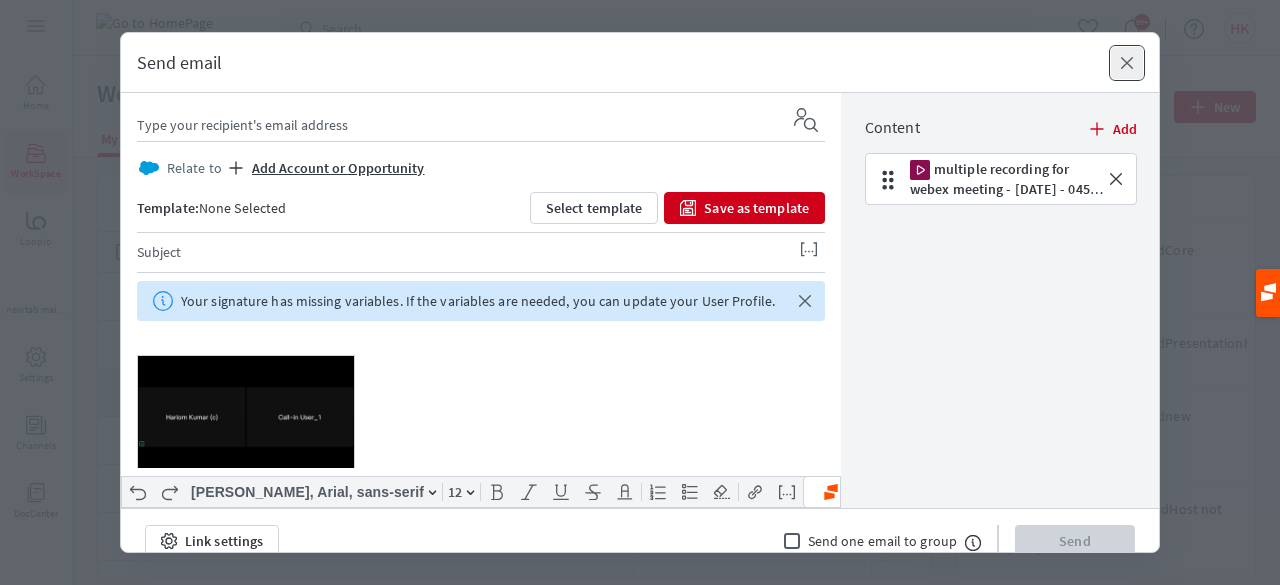 click on "Close" at bounding box center (1127, 63) 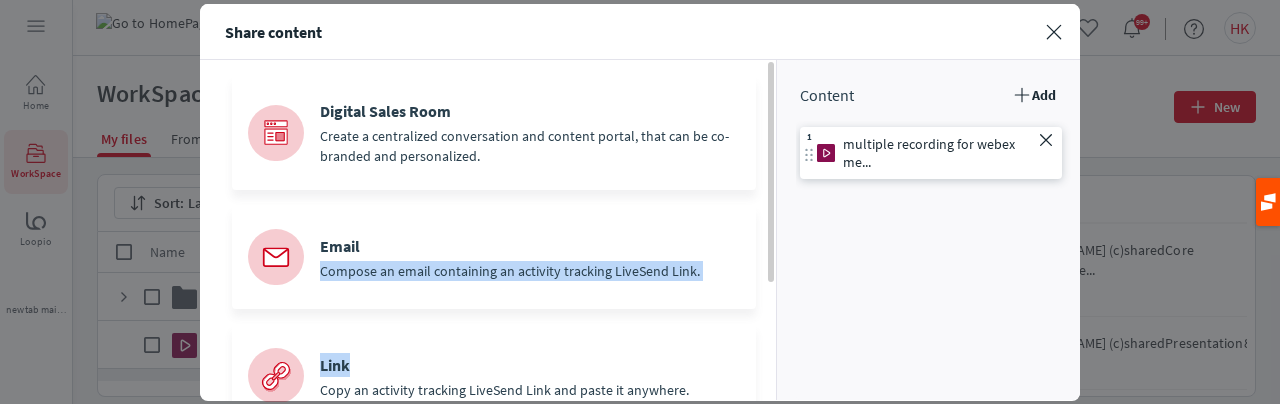 drag, startPoint x: 775, startPoint y: 212, endPoint x: 761, endPoint y: 316, distance: 104.93808 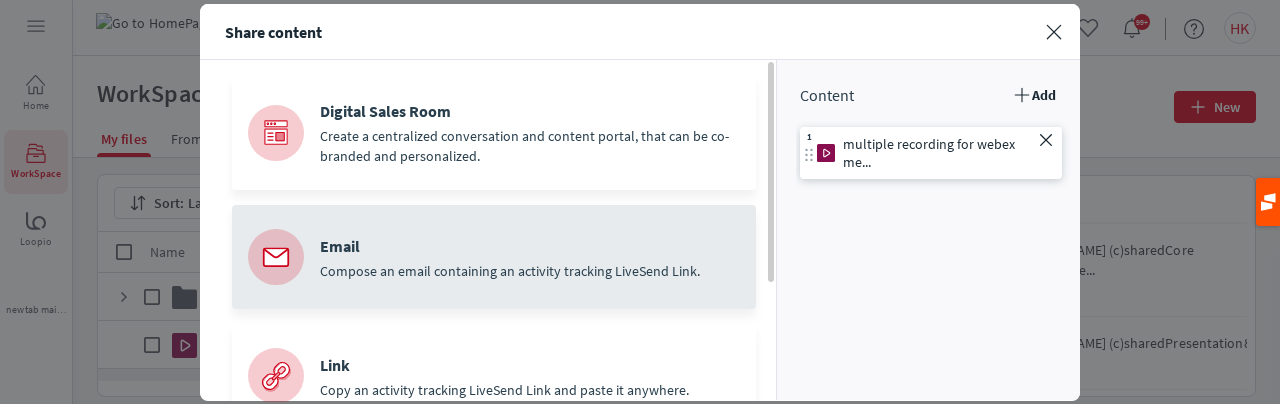 click on "Email" at bounding box center [530, 247] 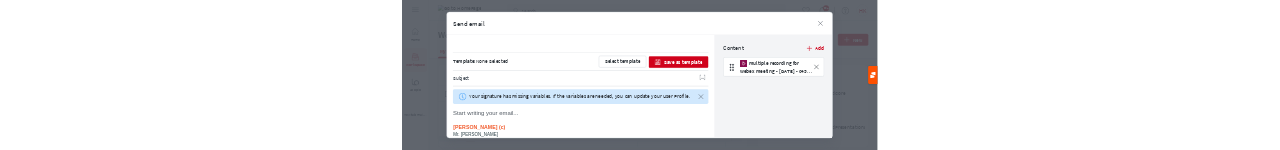 scroll, scrollTop: 0, scrollLeft: 0, axis: both 